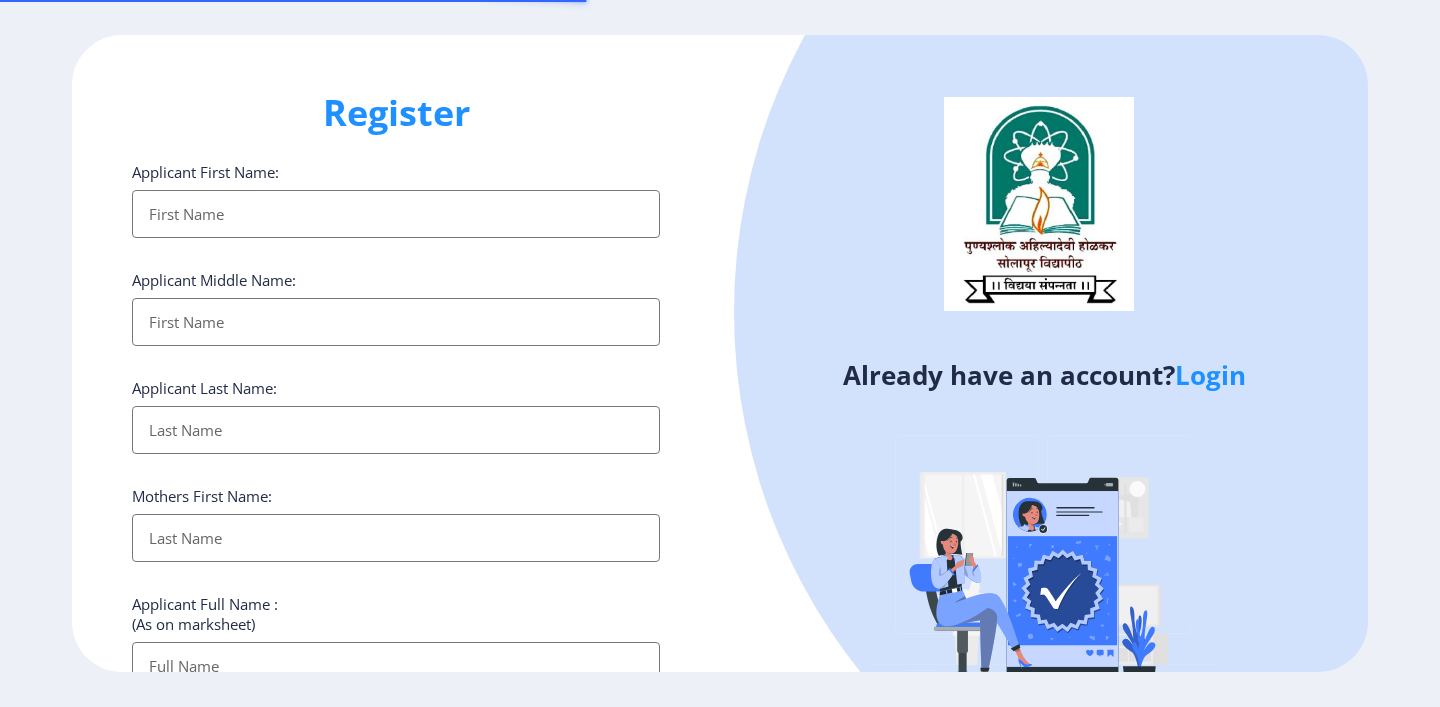 select 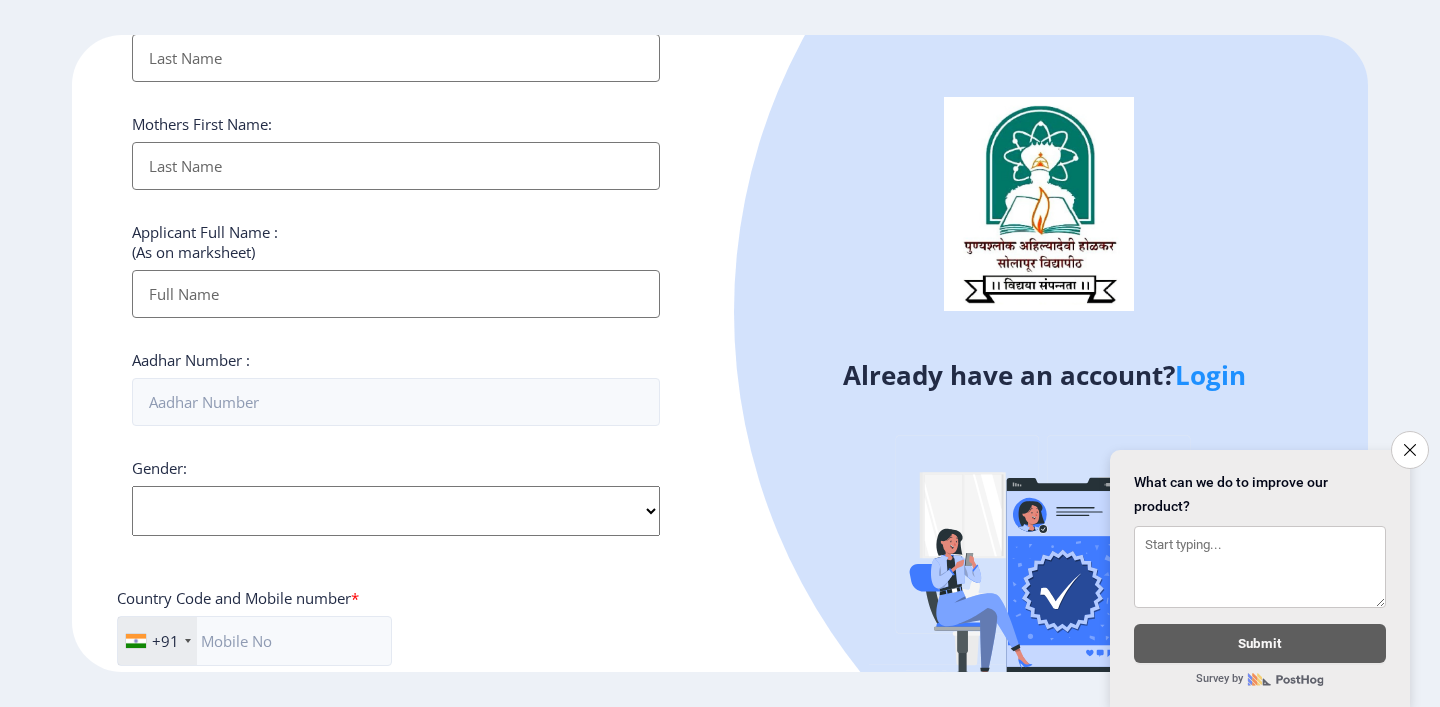 scroll, scrollTop: 0, scrollLeft: 0, axis: both 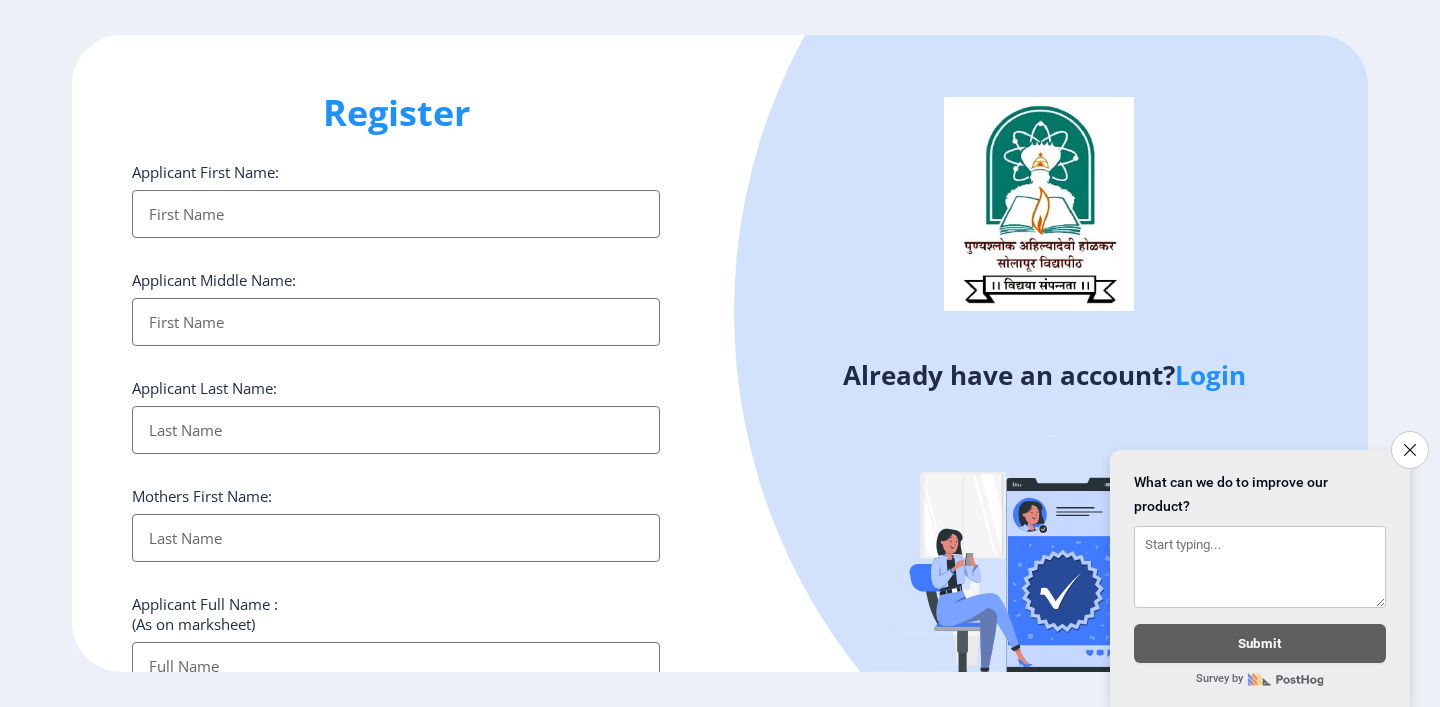 click on "Applicant First Name:" at bounding box center (396, 214) 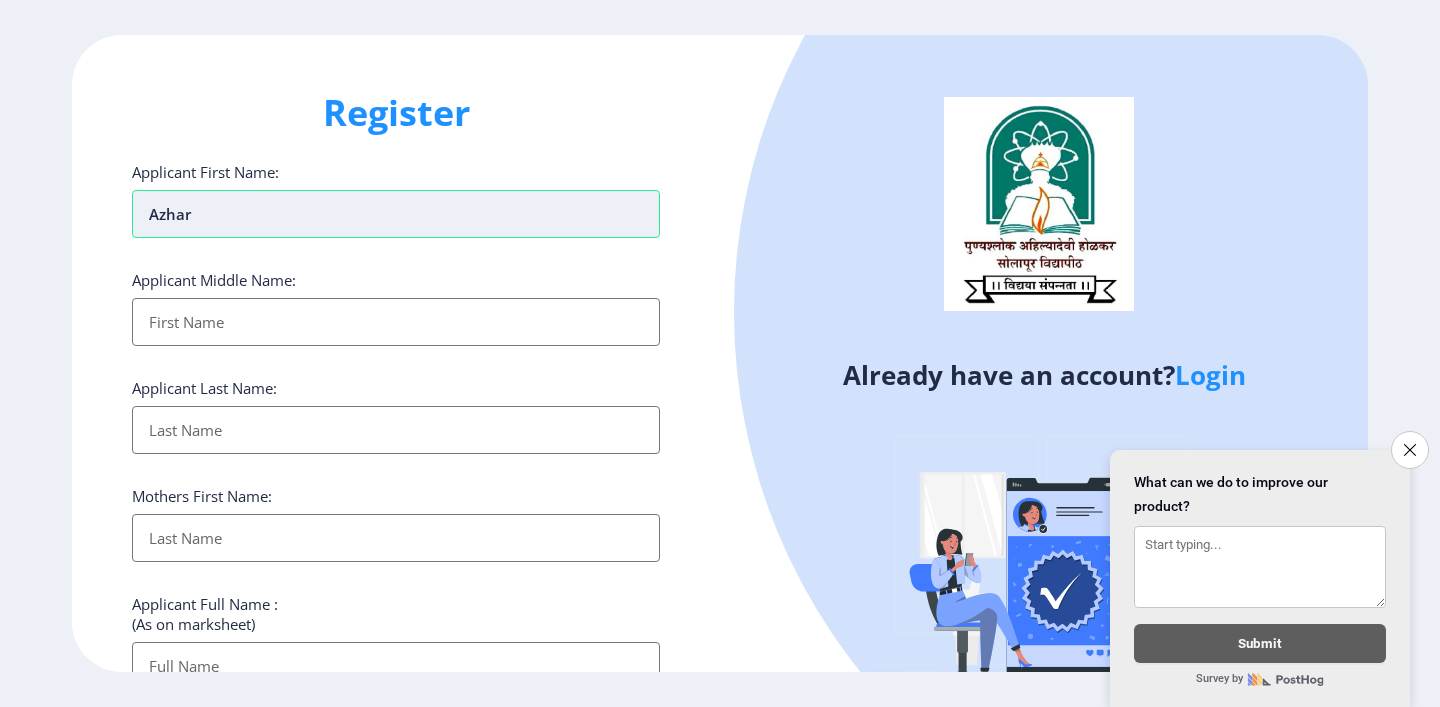 type on "Azhar" 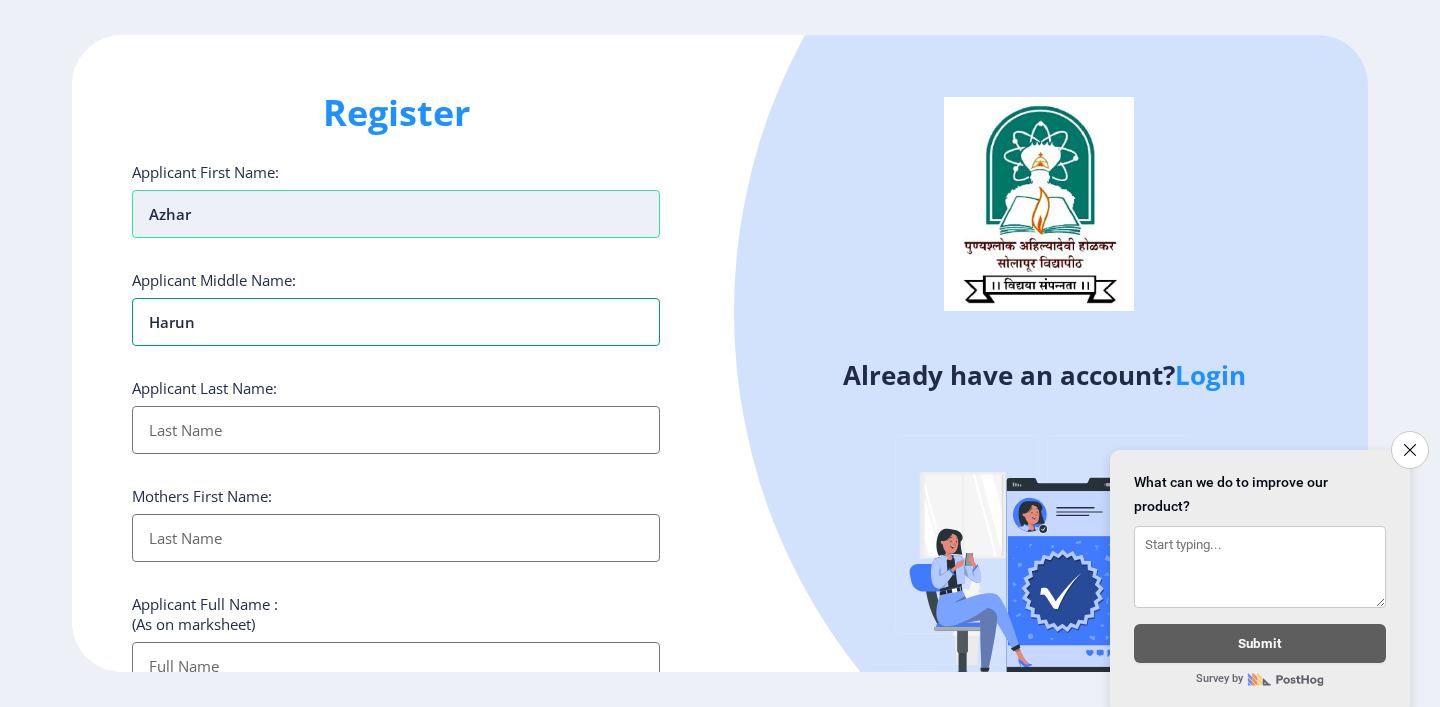 type on "Harun" 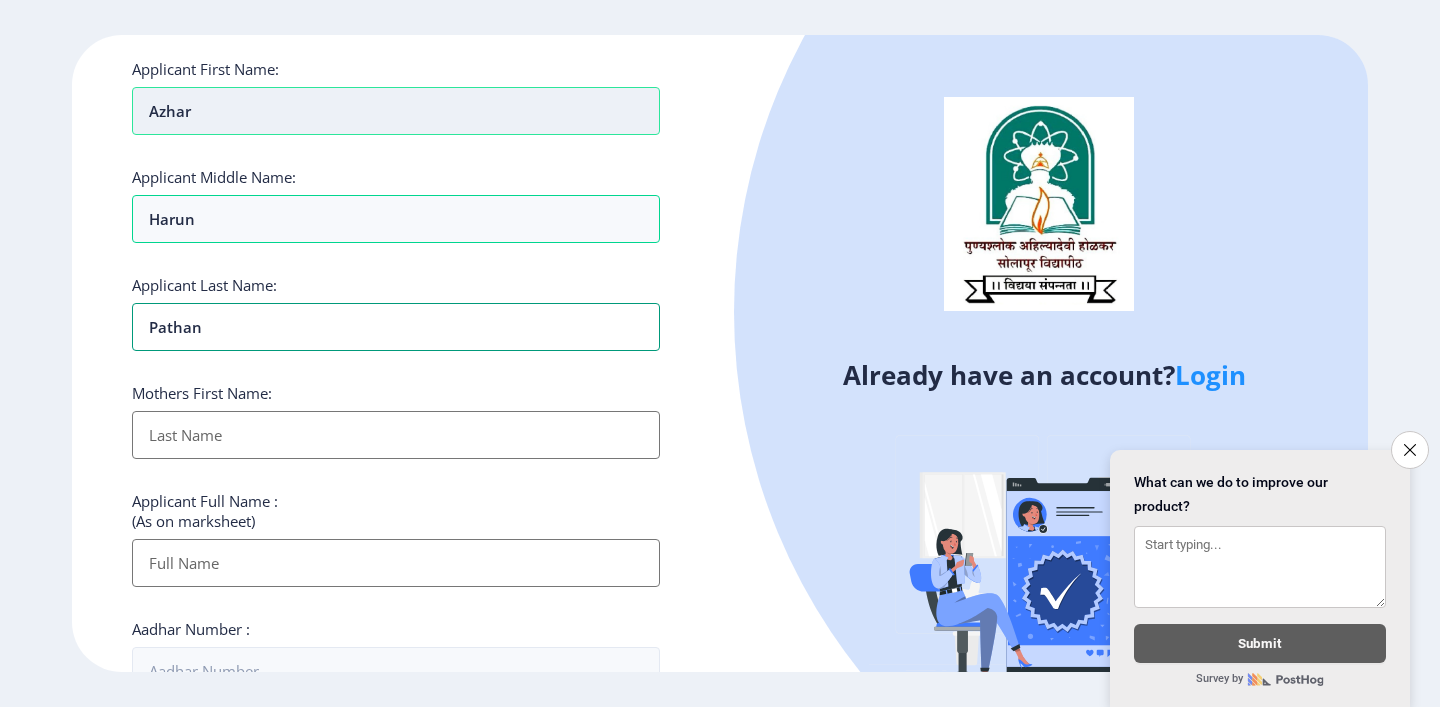 scroll, scrollTop: 108, scrollLeft: 0, axis: vertical 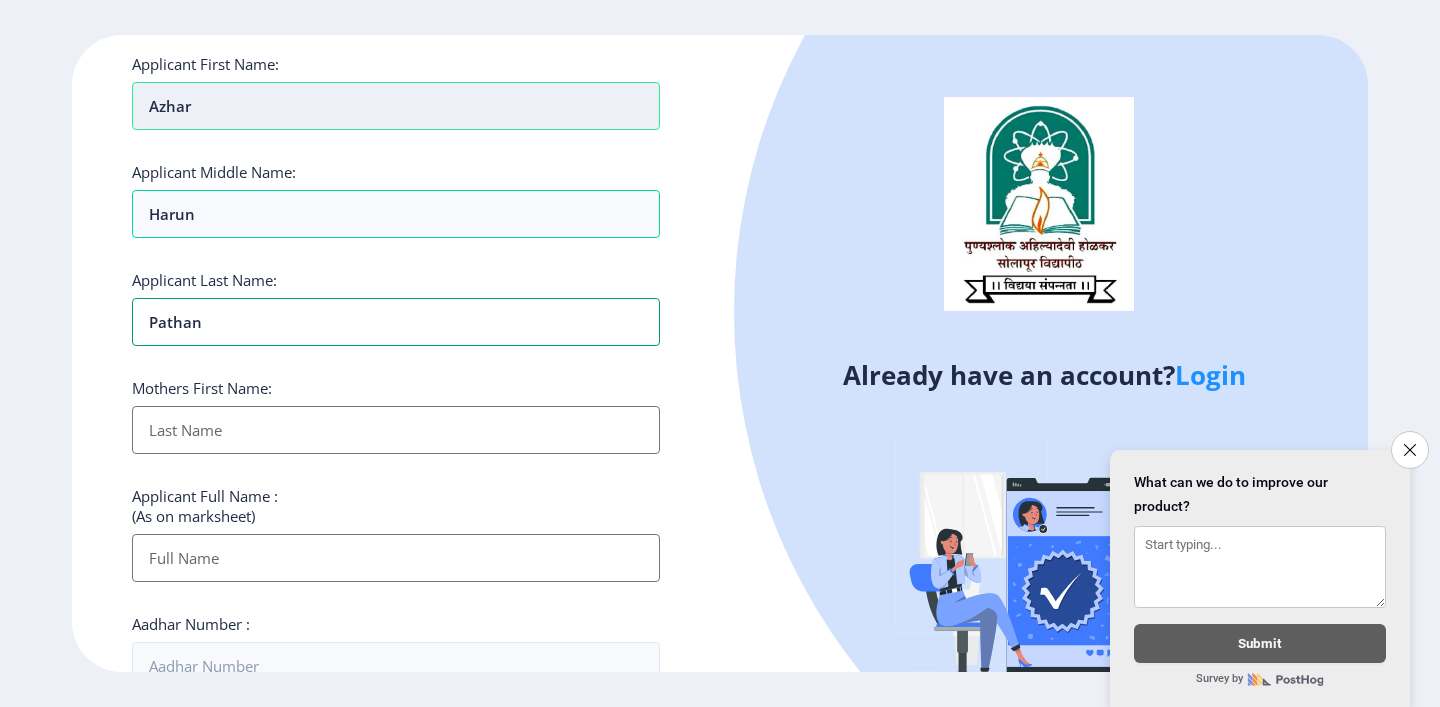 type on "Pathan" 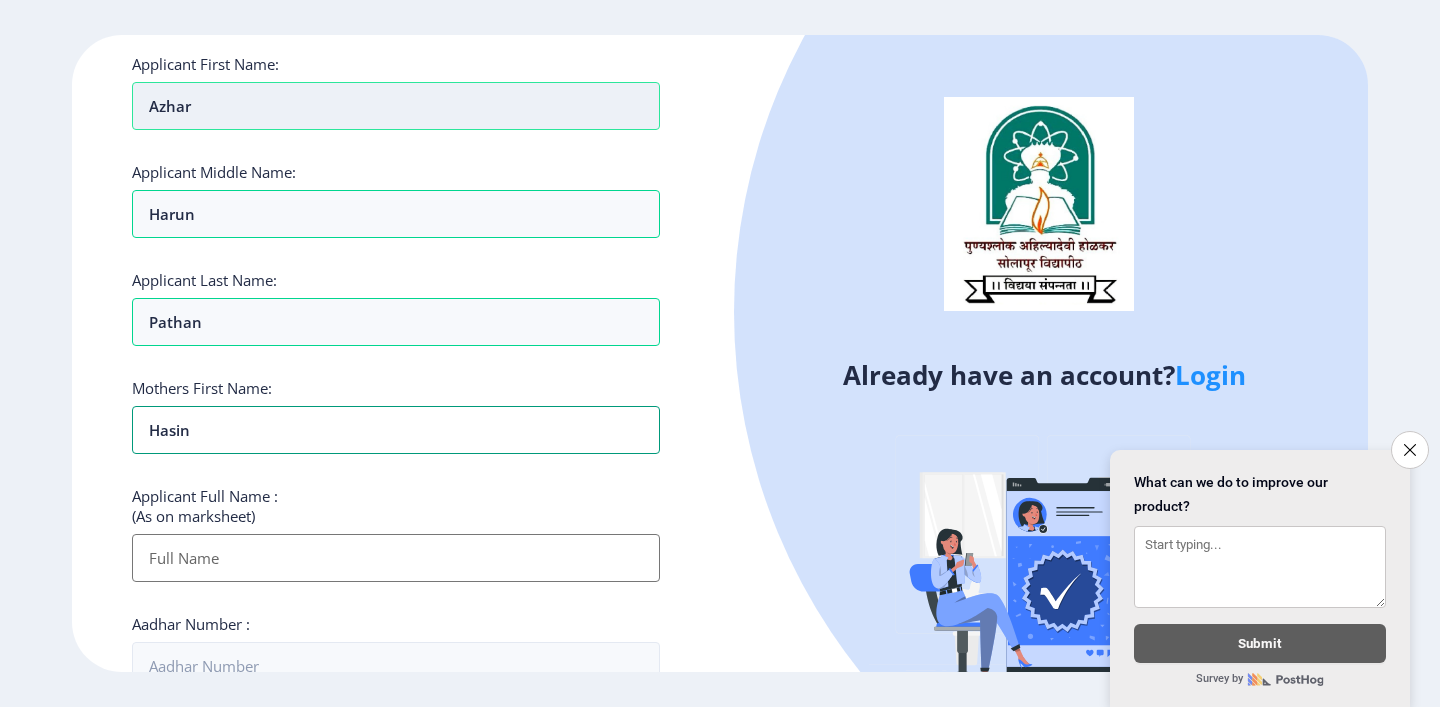 type on "Hasin" 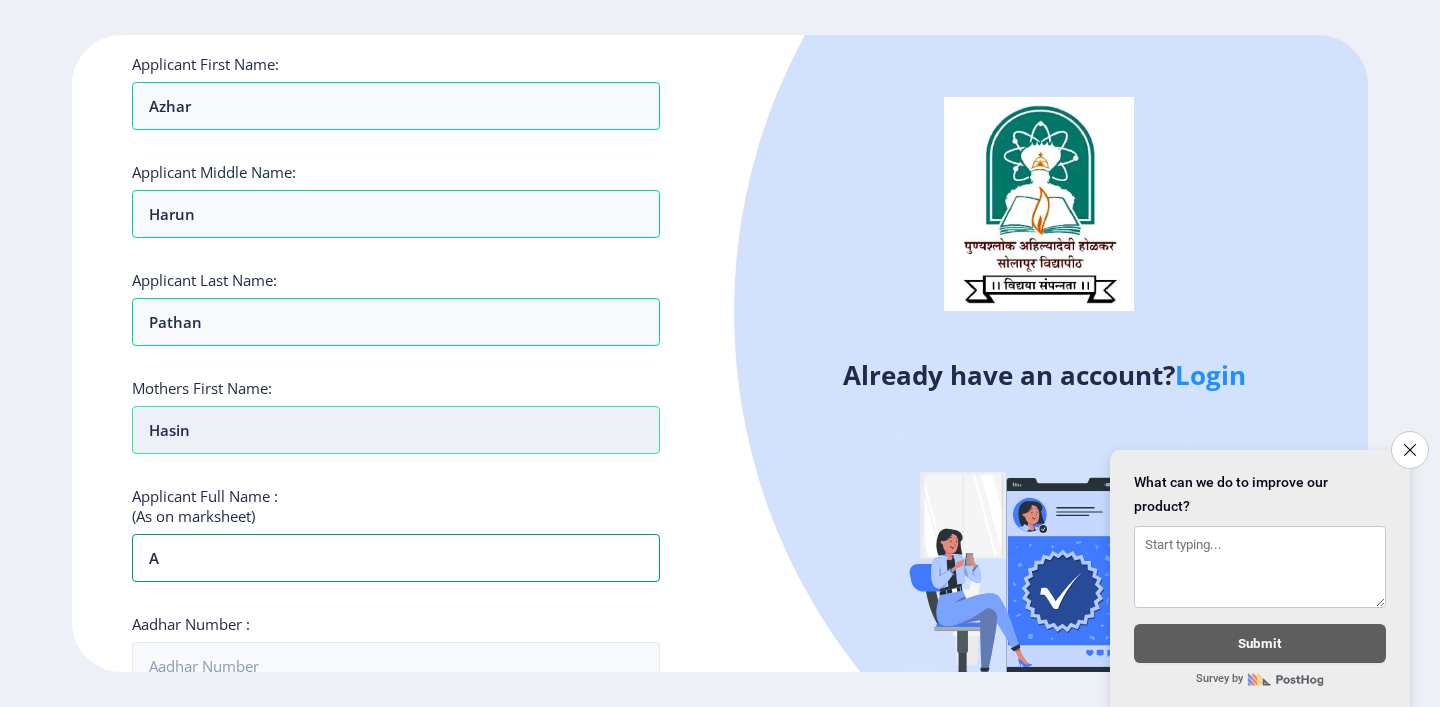 type on "a" 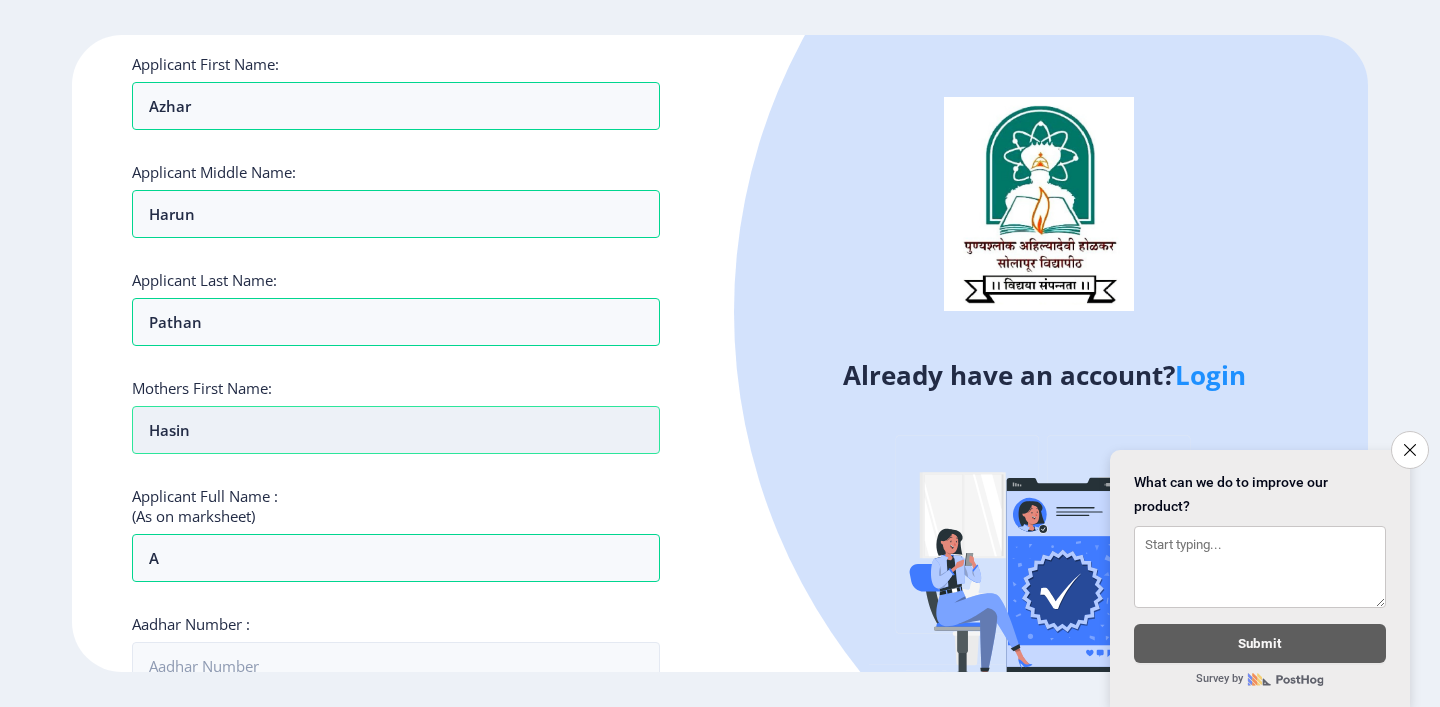 click on "Hasin" at bounding box center (396, 106) 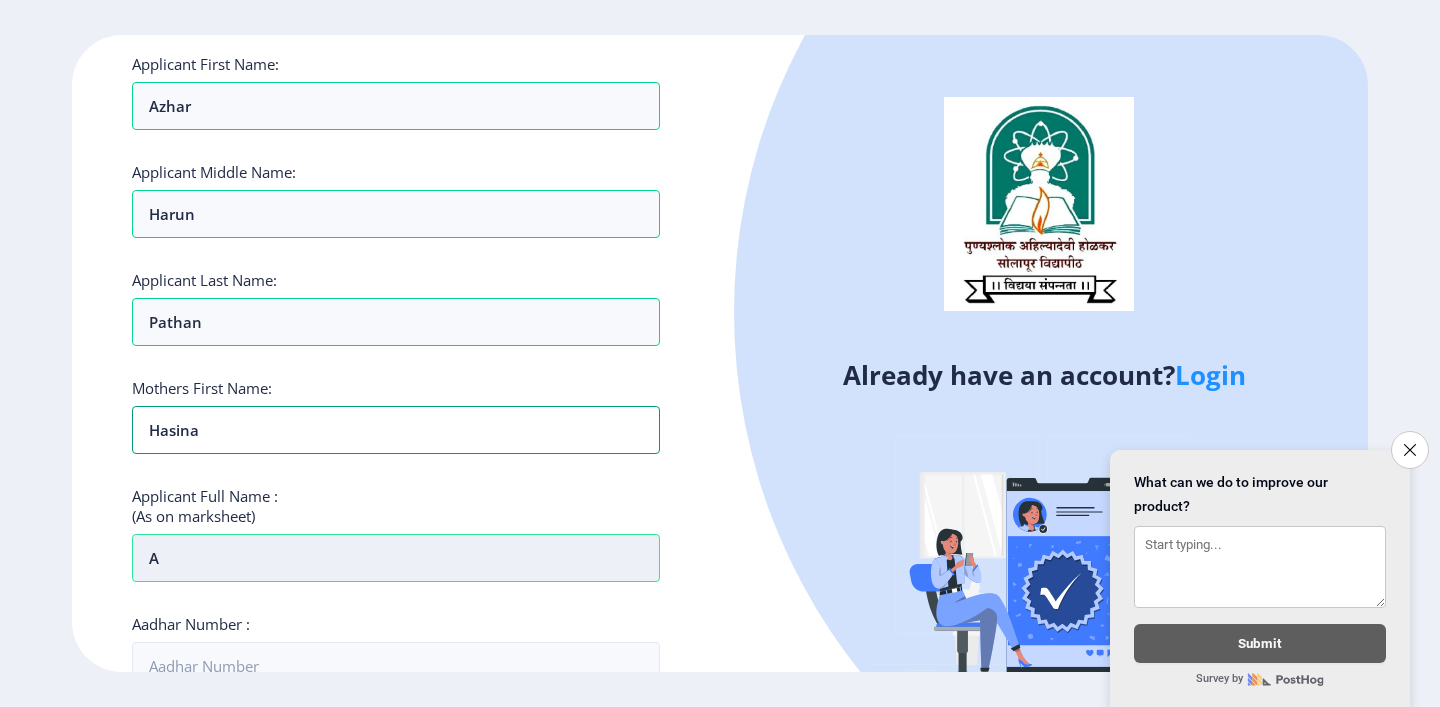 type on "Hasina" 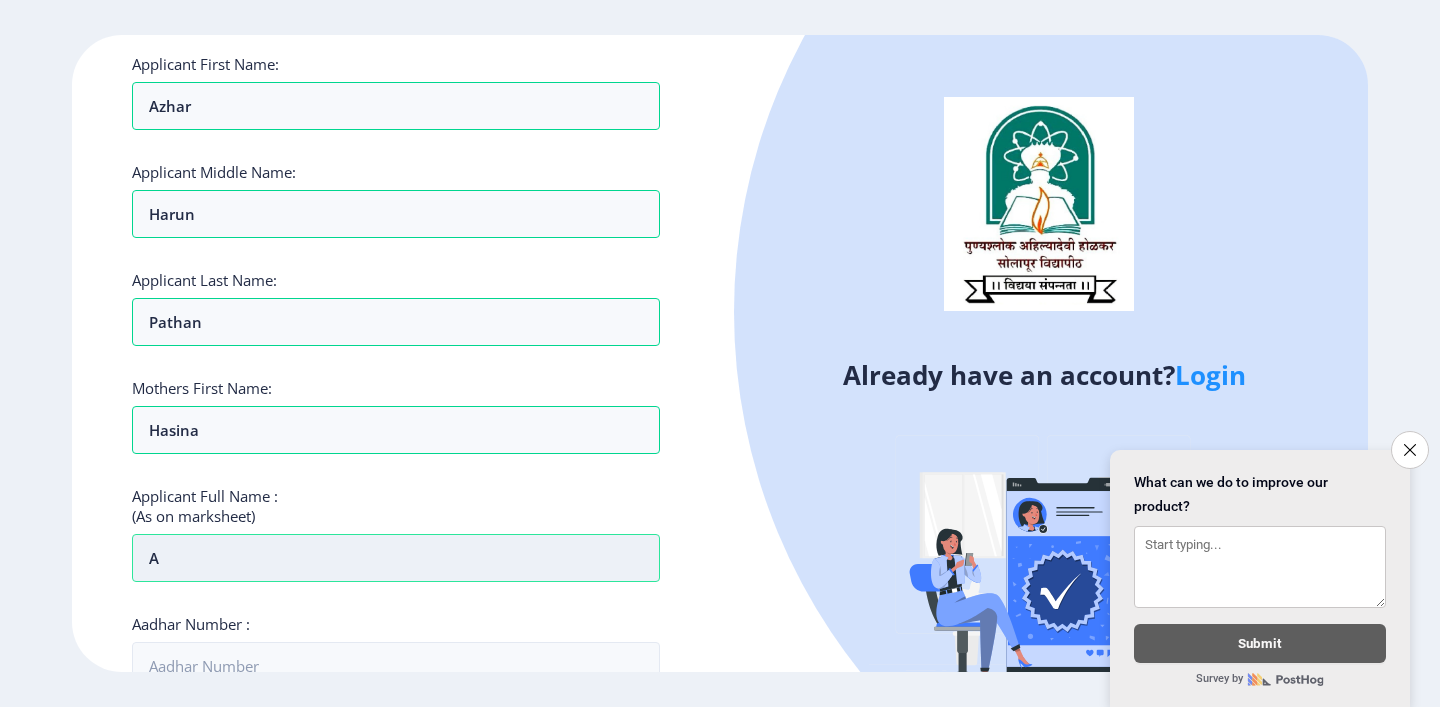 click on "a" at bounding box center (396, 106) 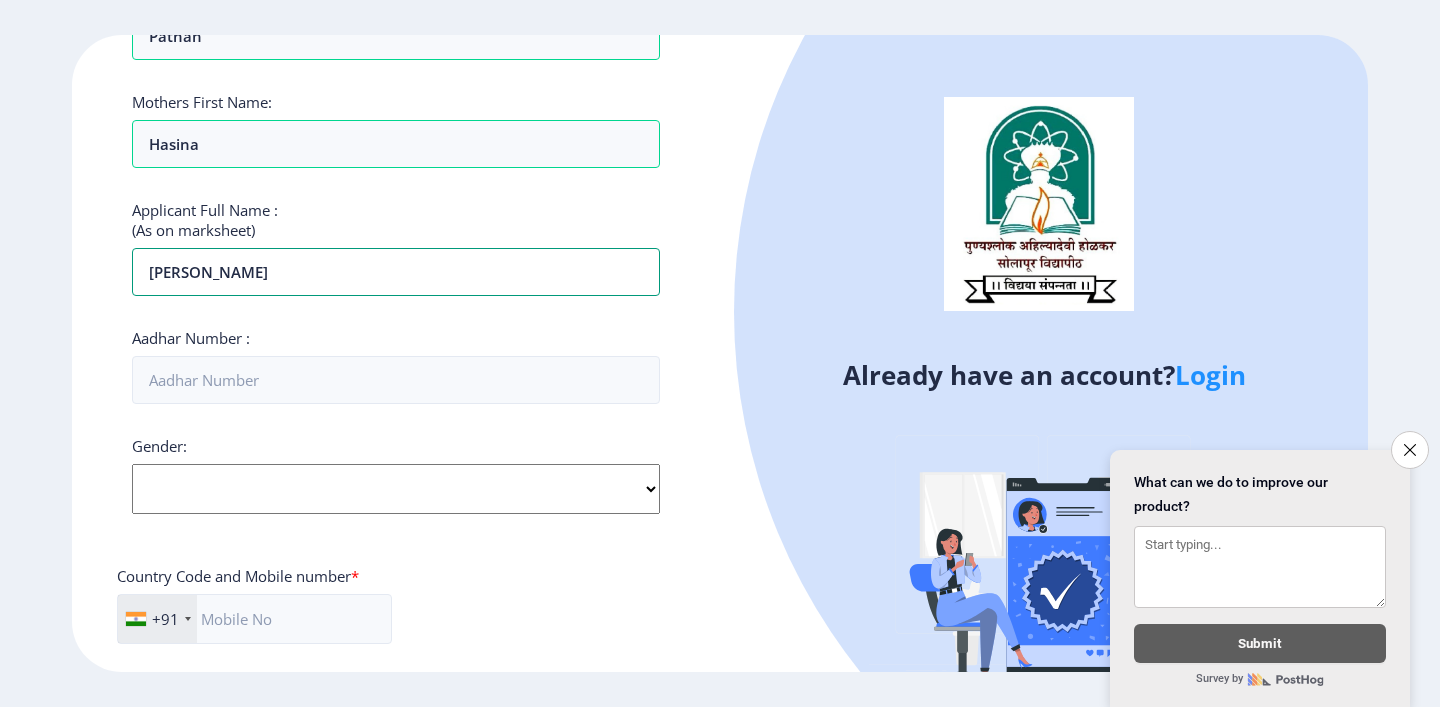 scroll, scrollTop: 395, scrollLeft: 0, axis: vertical 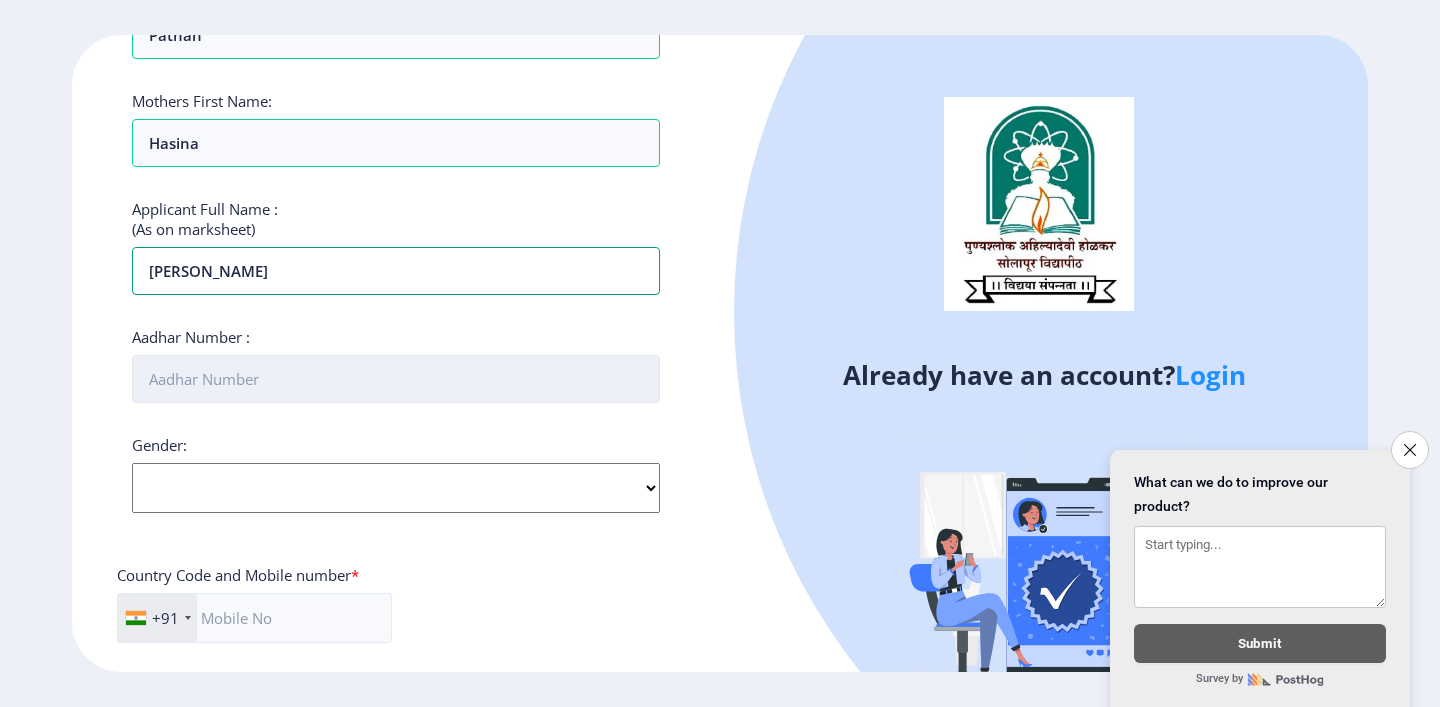 type on "[PERSON_NAME]" 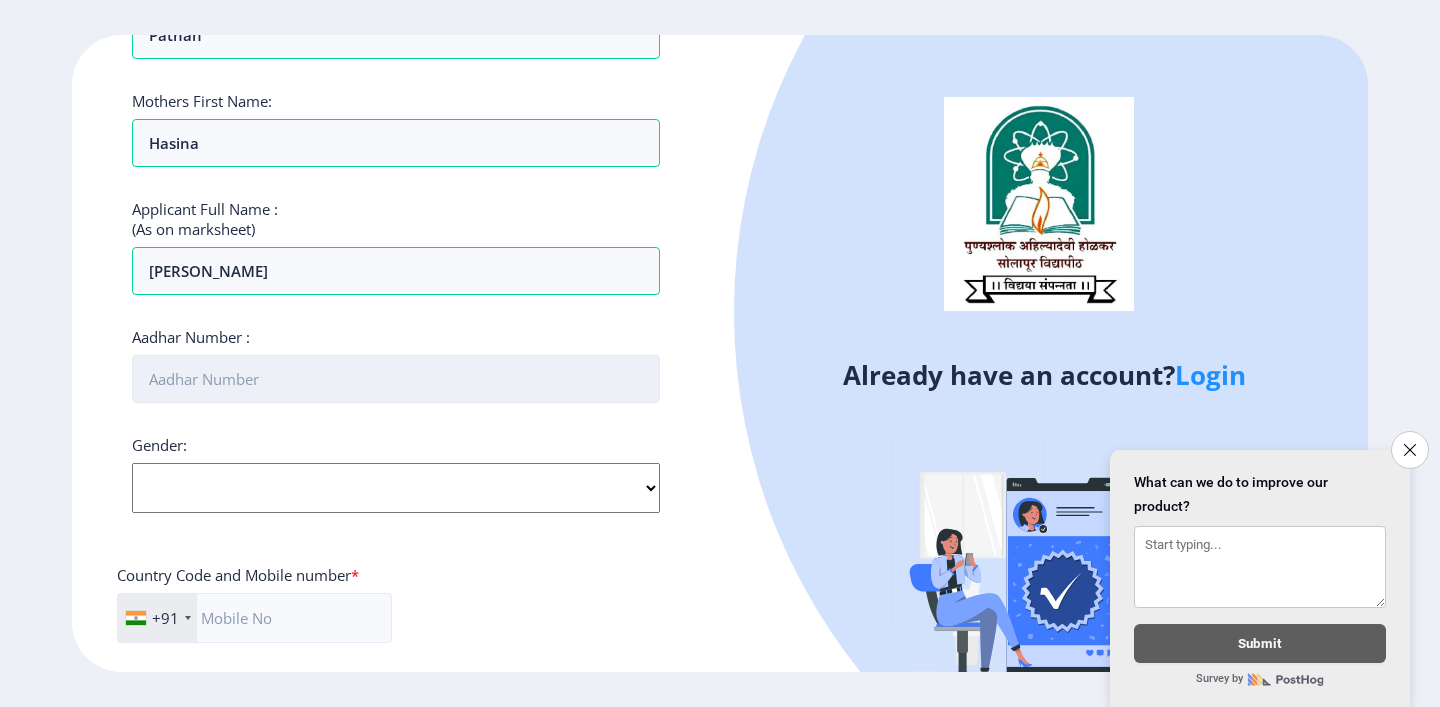 click on "Aadhar Number :" at bounding box center (396, 379) 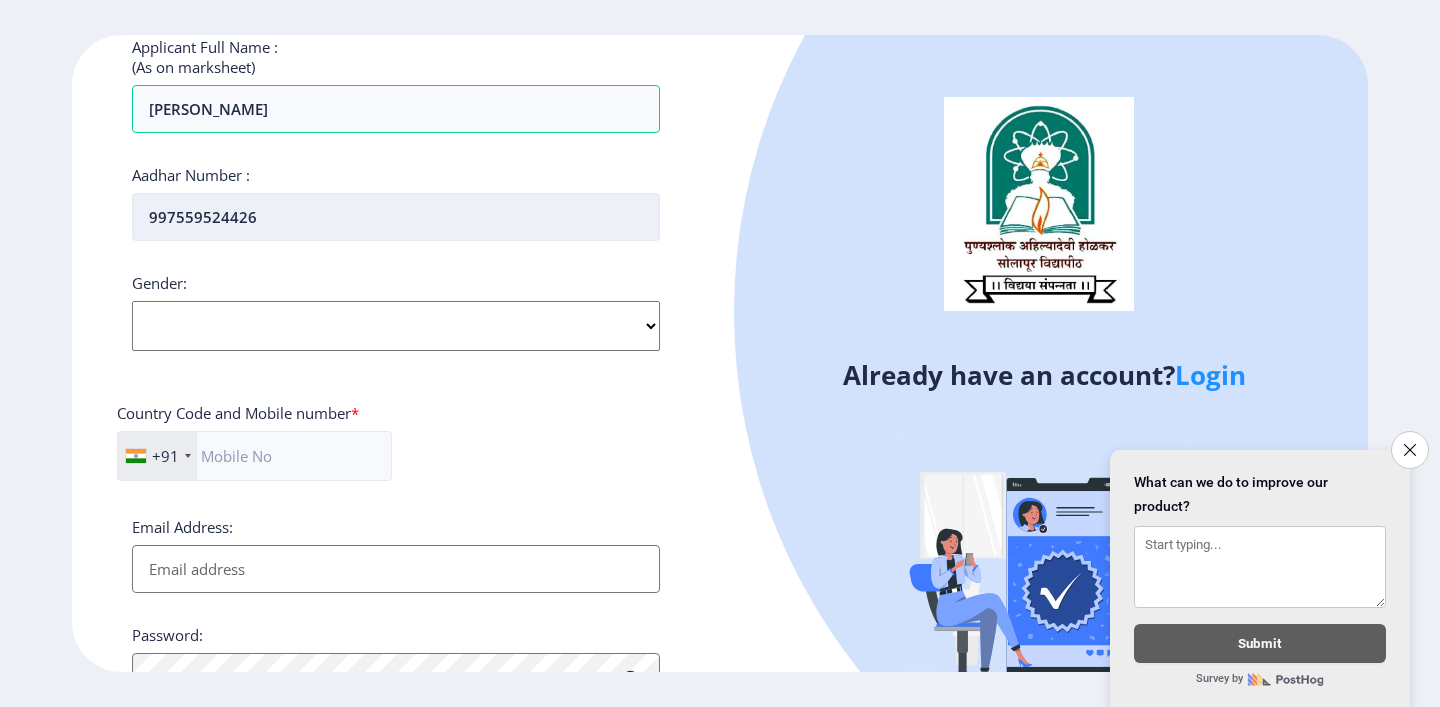 scroll, scrollTop: 566, scrollLeft: 0, axis: vertical 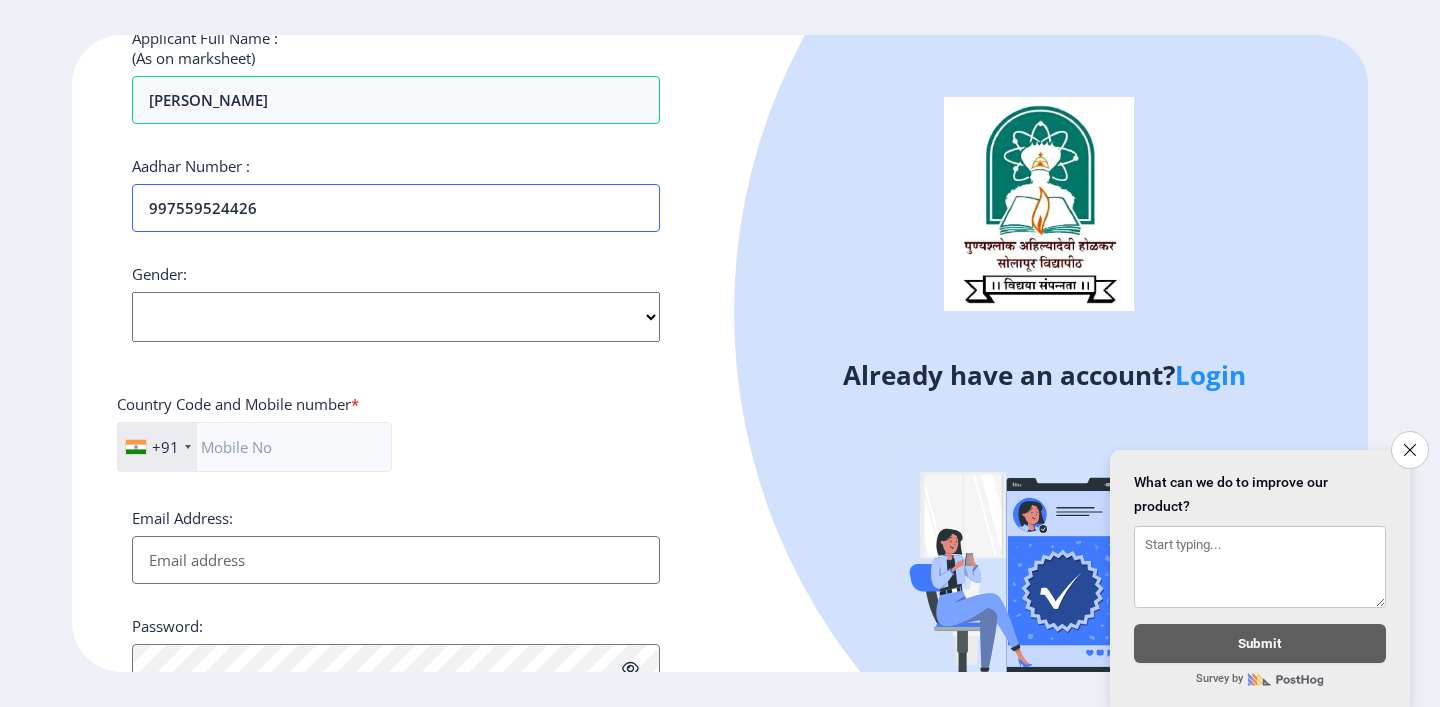 type on "997559524426" 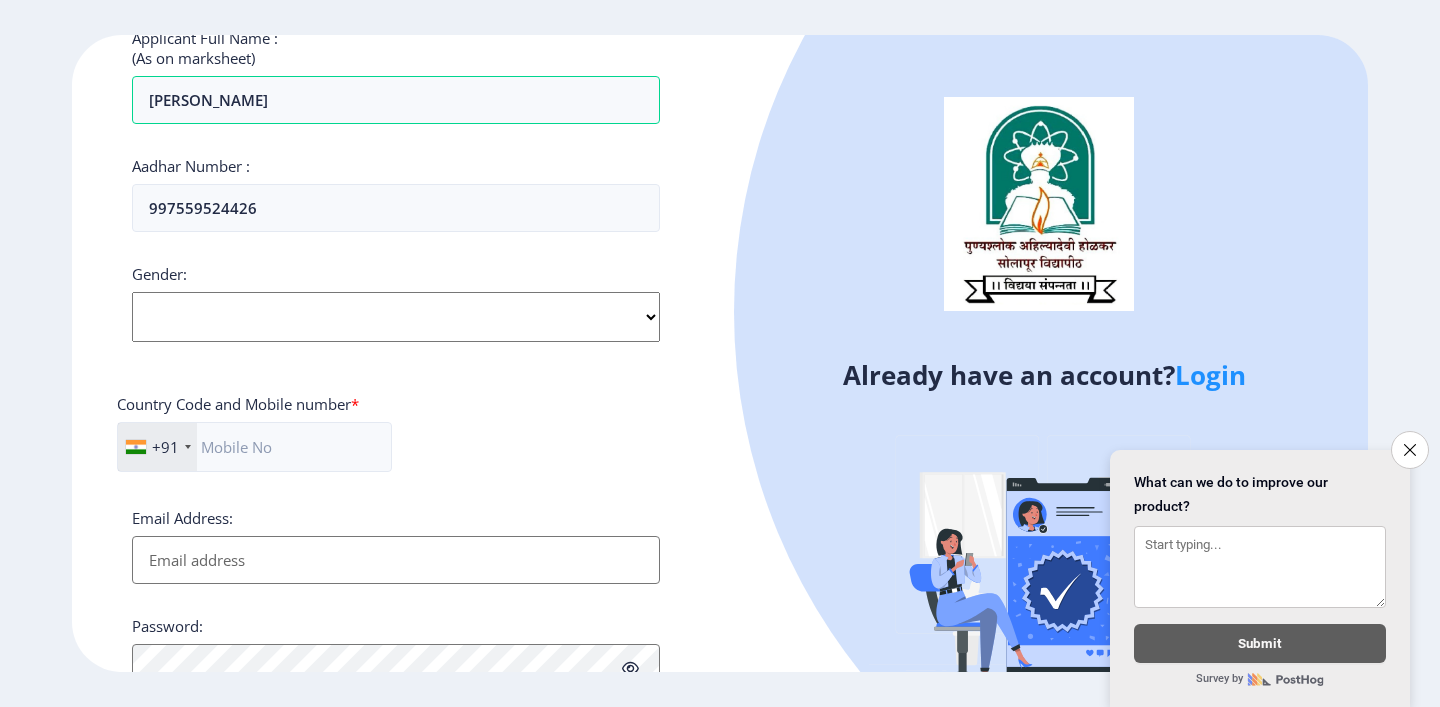 click on "Select Gender [DEMOGRAPHIC_DATA] [DEMOGRAPHIC_DATA] Other" 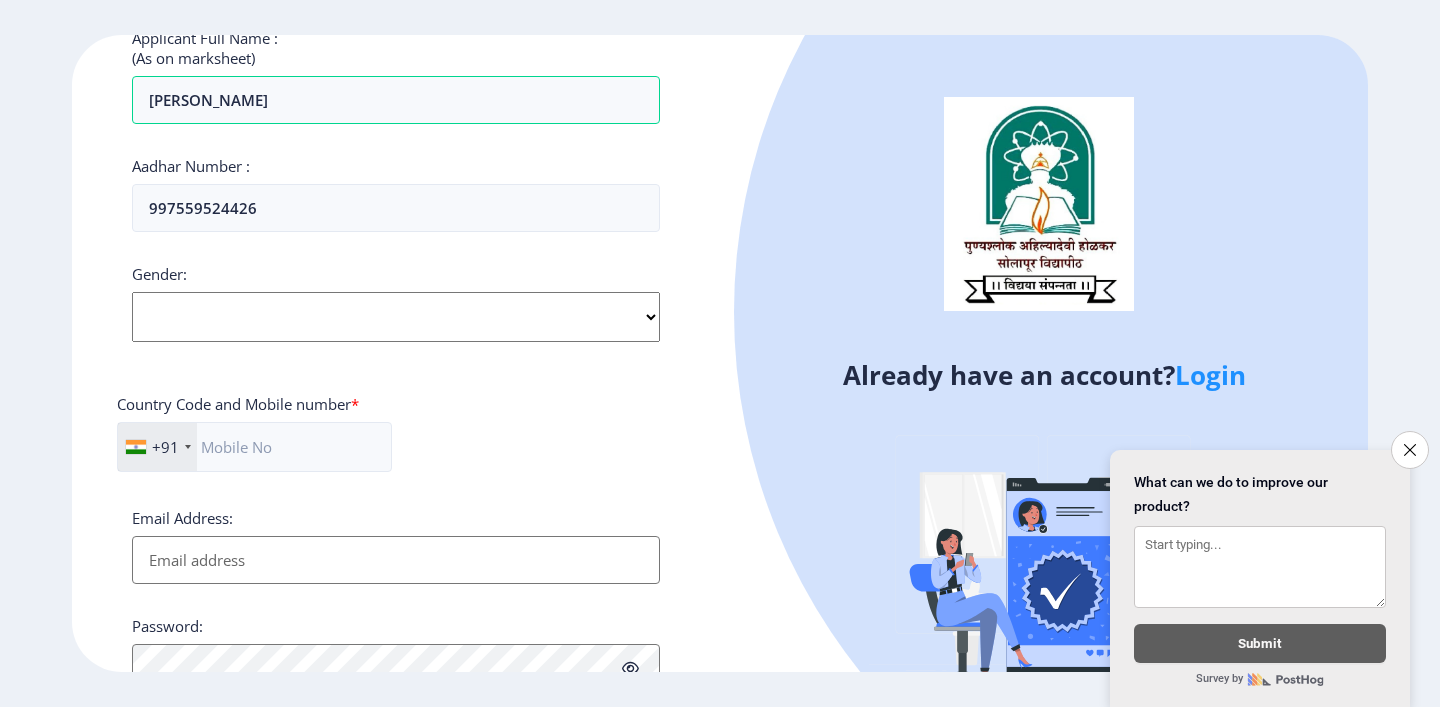 select on "[DEMOGRAPHIC_DATA]" 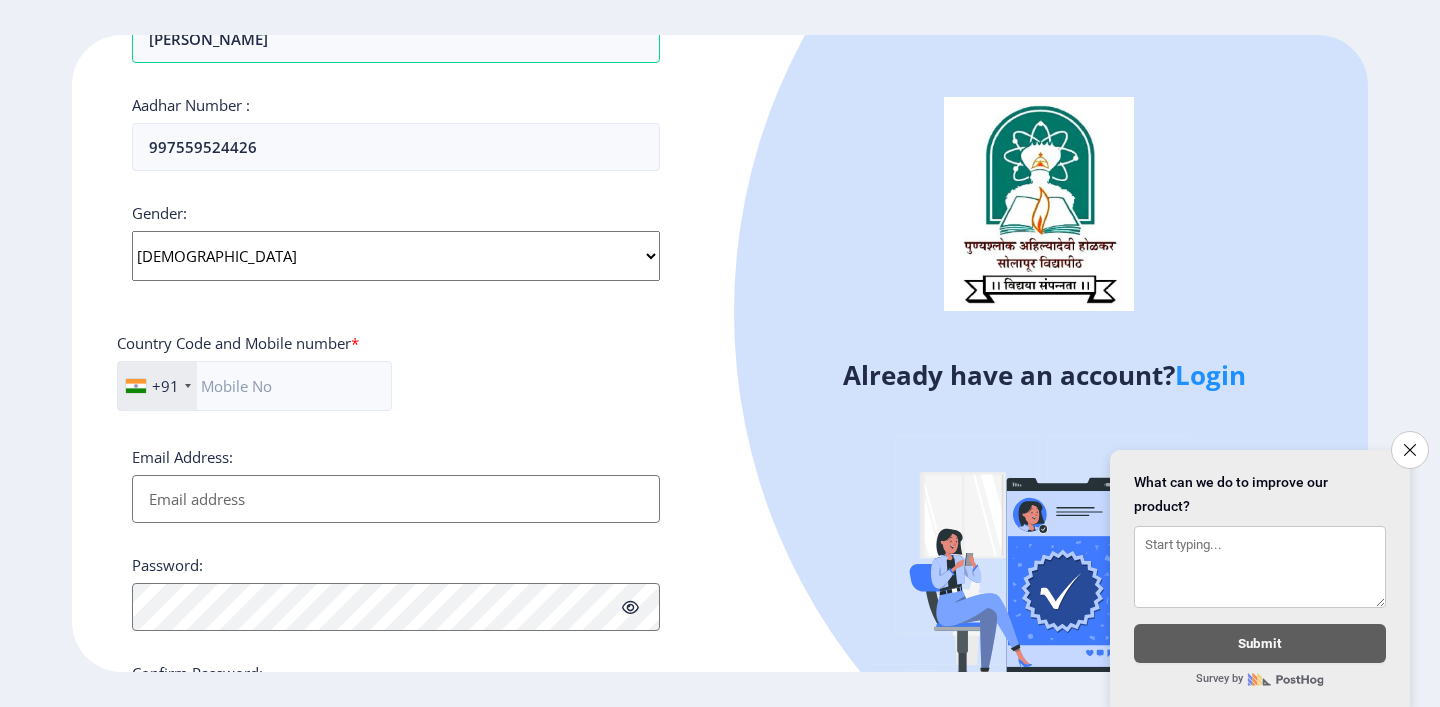 scroll, scrollTop: 645, scrollLeft: 0, axis: vertical 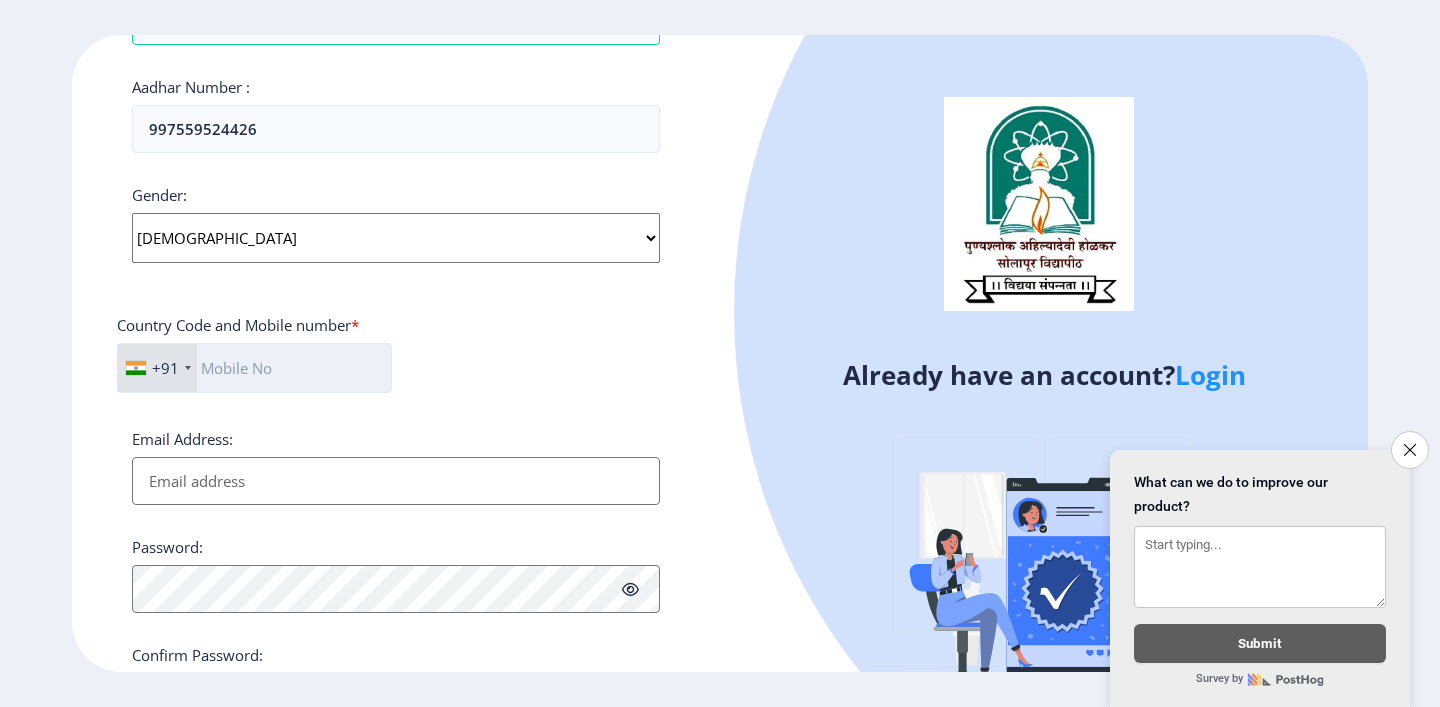 click 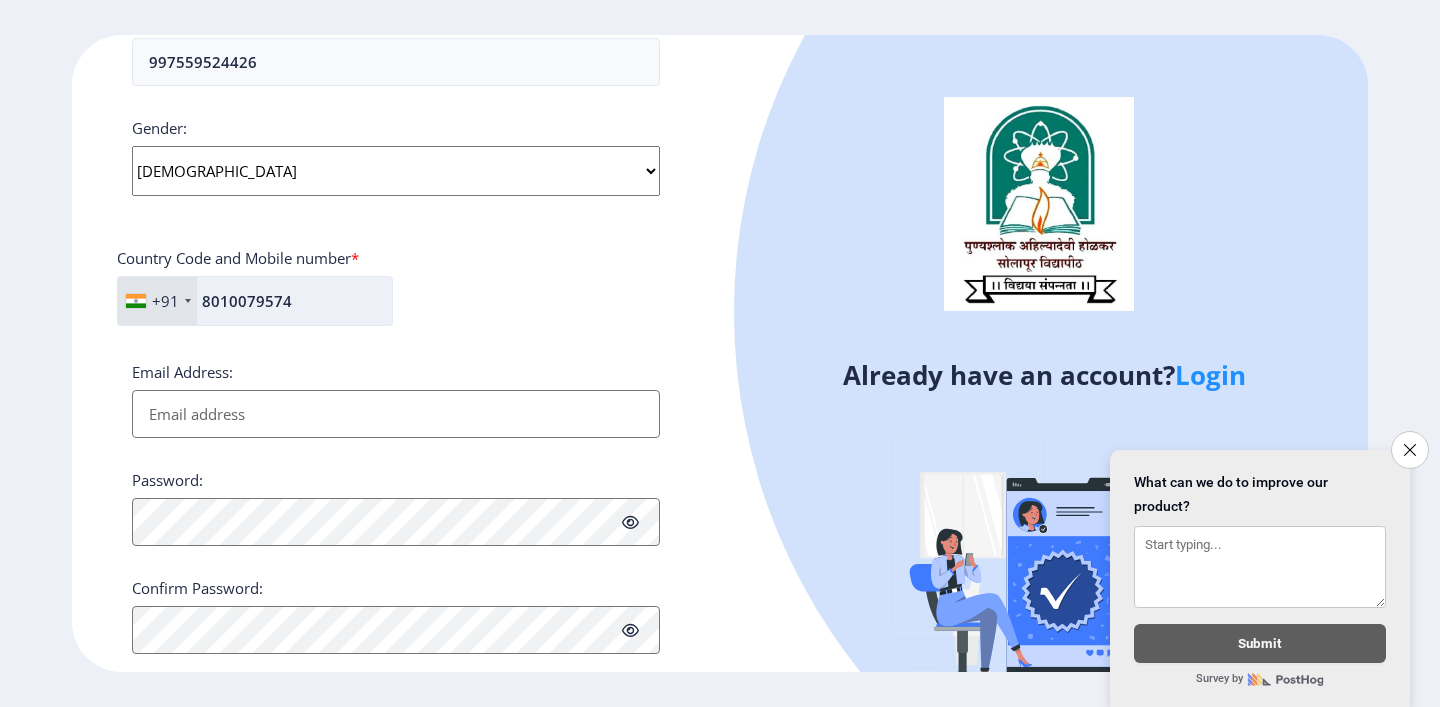 scroll, scrollTop: 742, scrollLeft: 0, axis: vertical 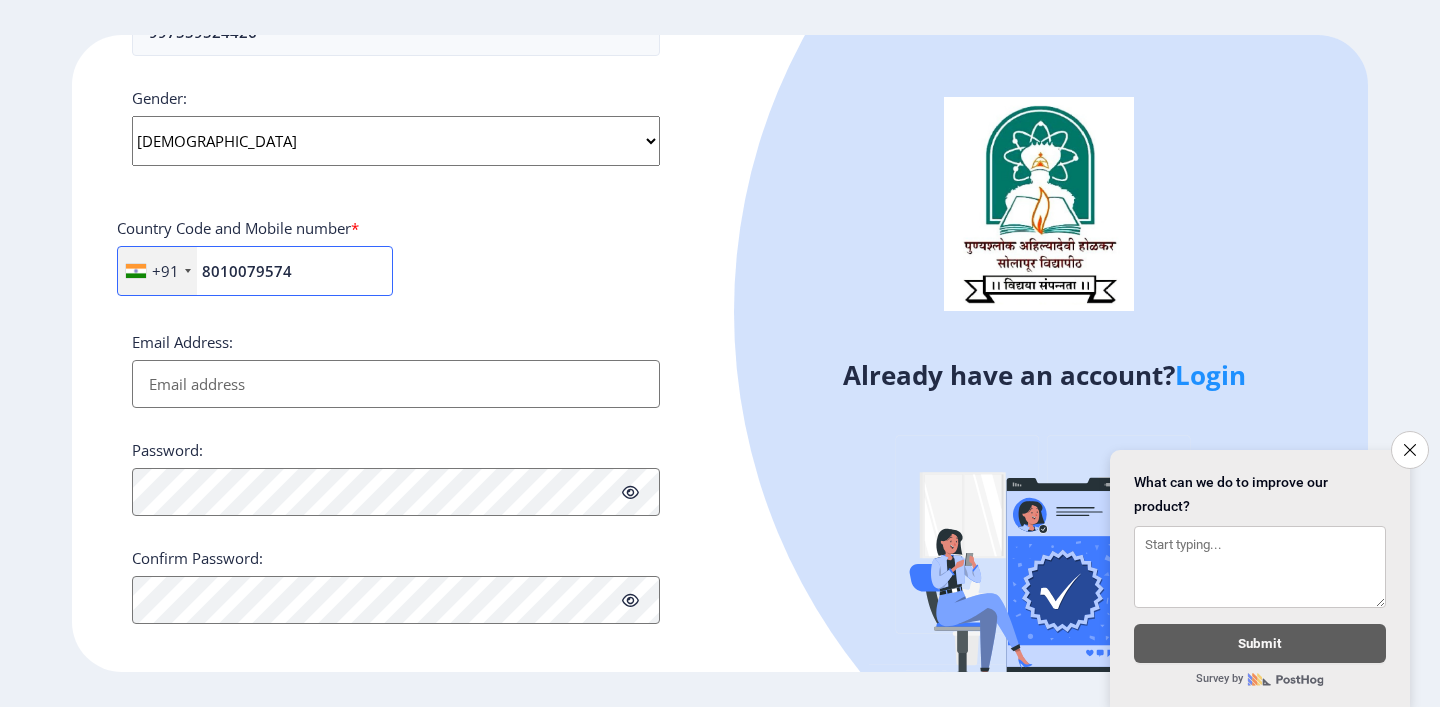 type on "8010079574" 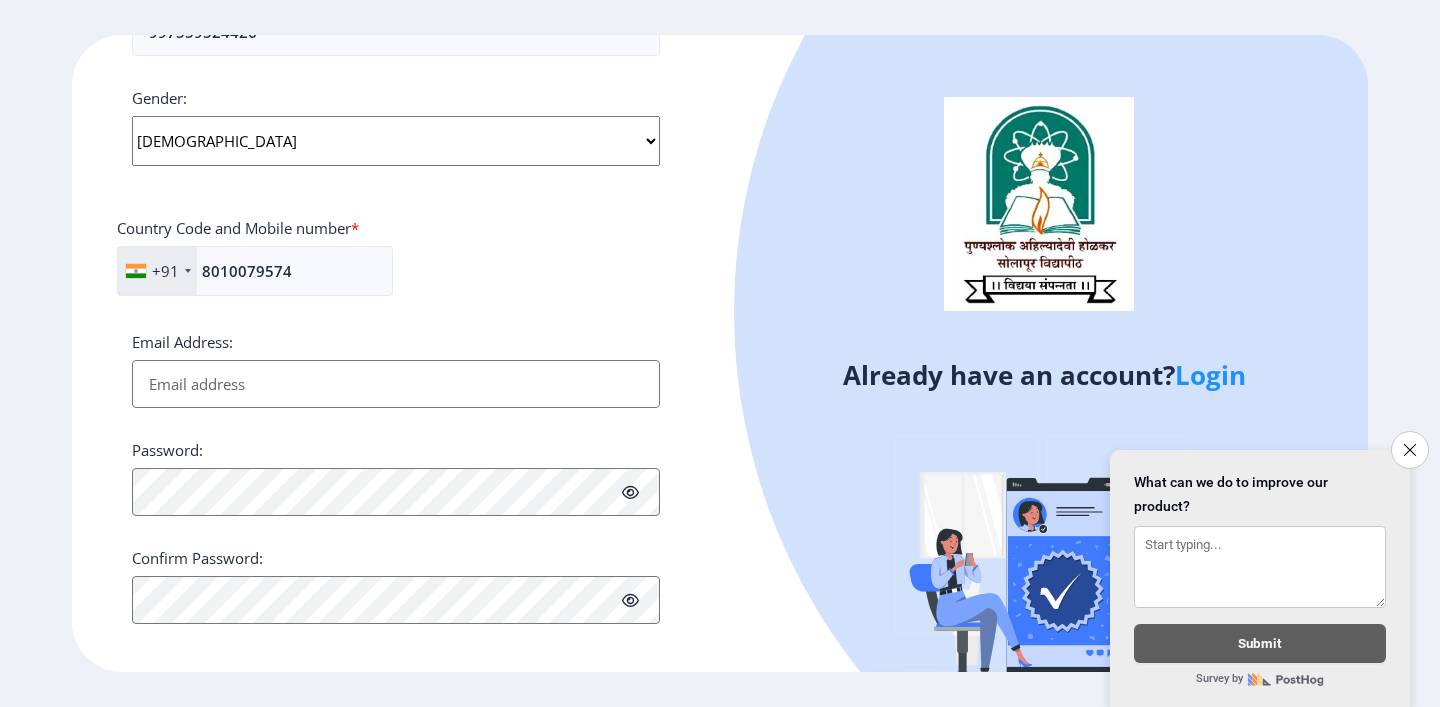 click on "Email Address:" at bounding box center [396, 384] 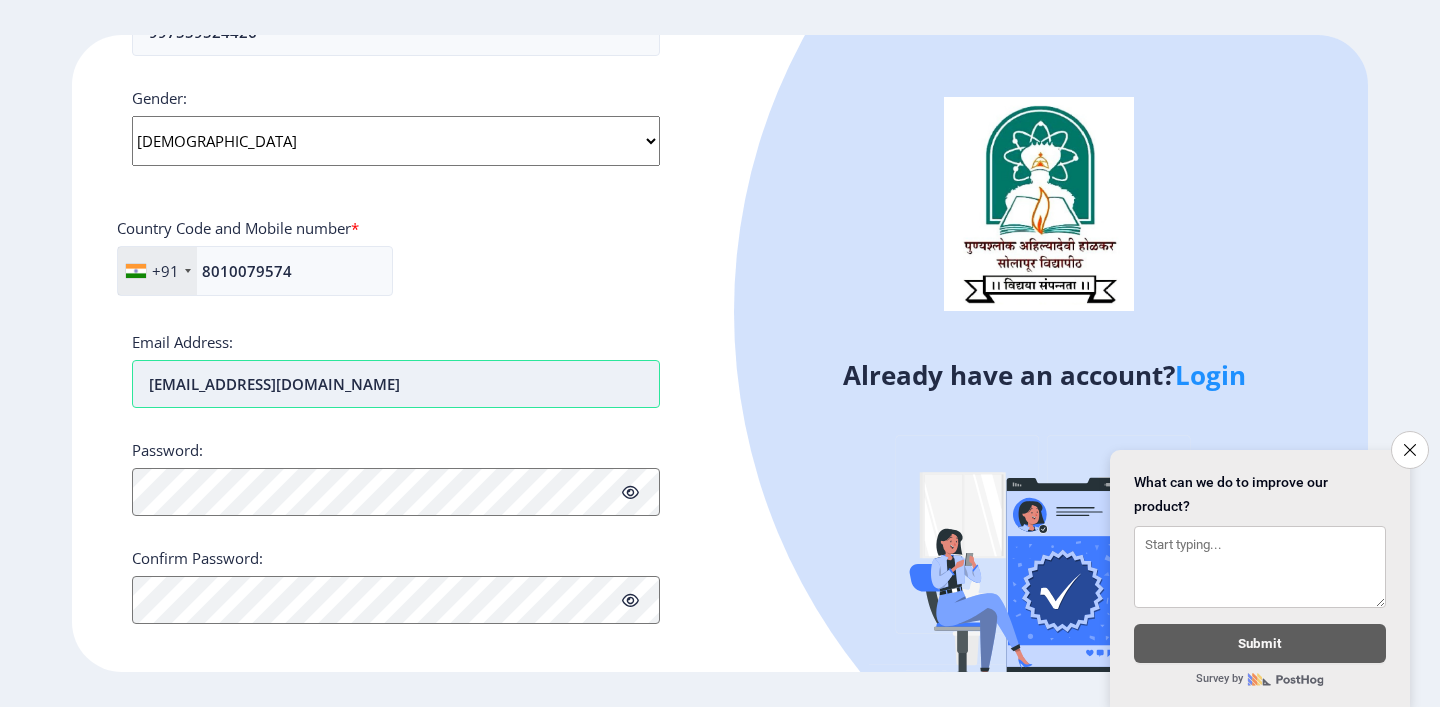 scroll, scrollTop: 755, scrollLeft: 0, axis: vertical 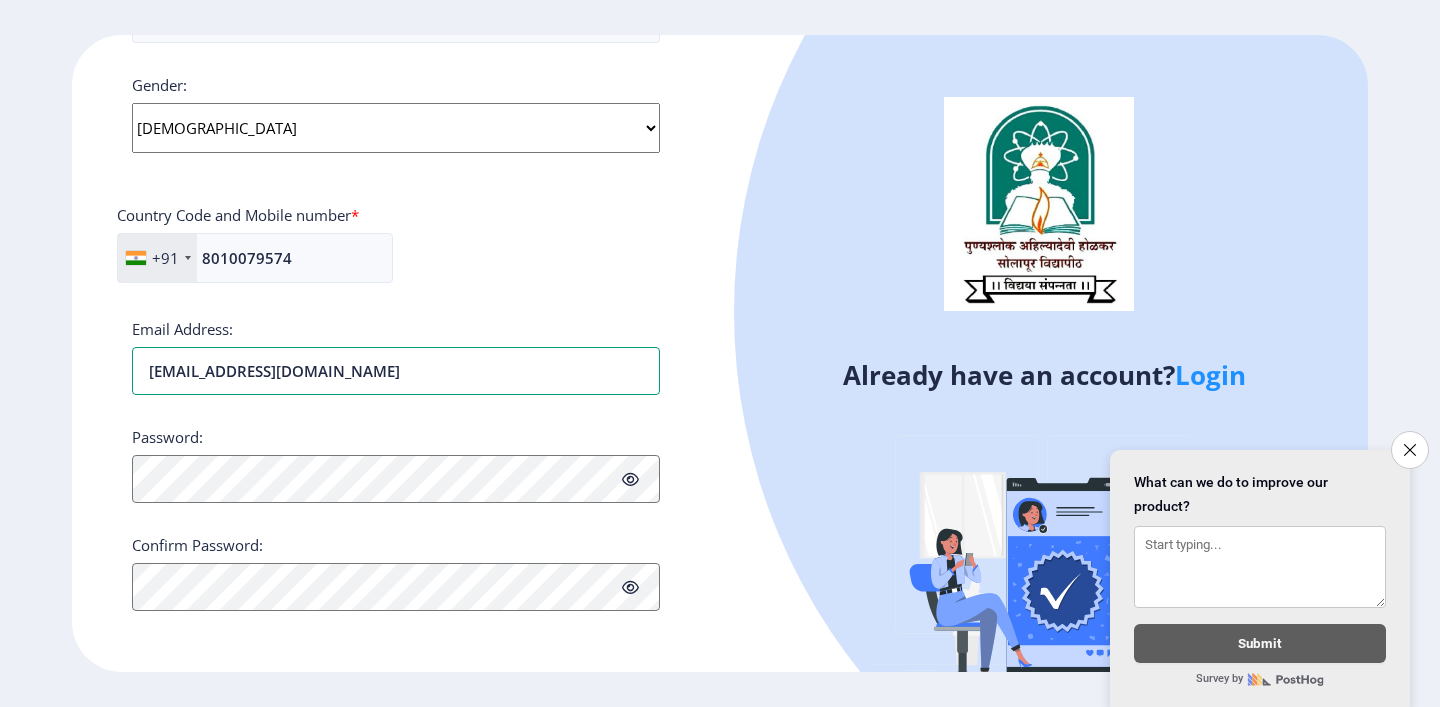 type on "[EMAIL_ADDRESS][DOMAIN_NAME]" 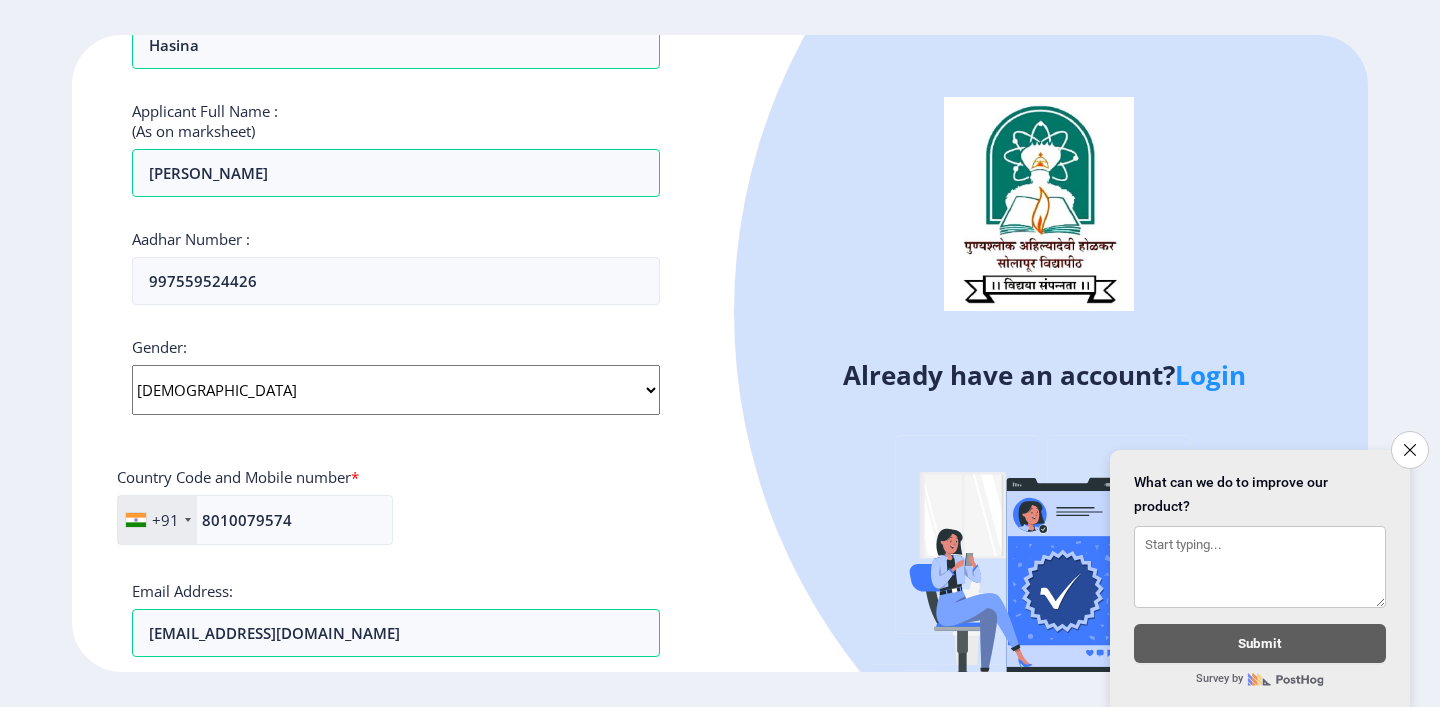 scroll, scrollTop: 779, scrollLeft: 0, axis: vertical 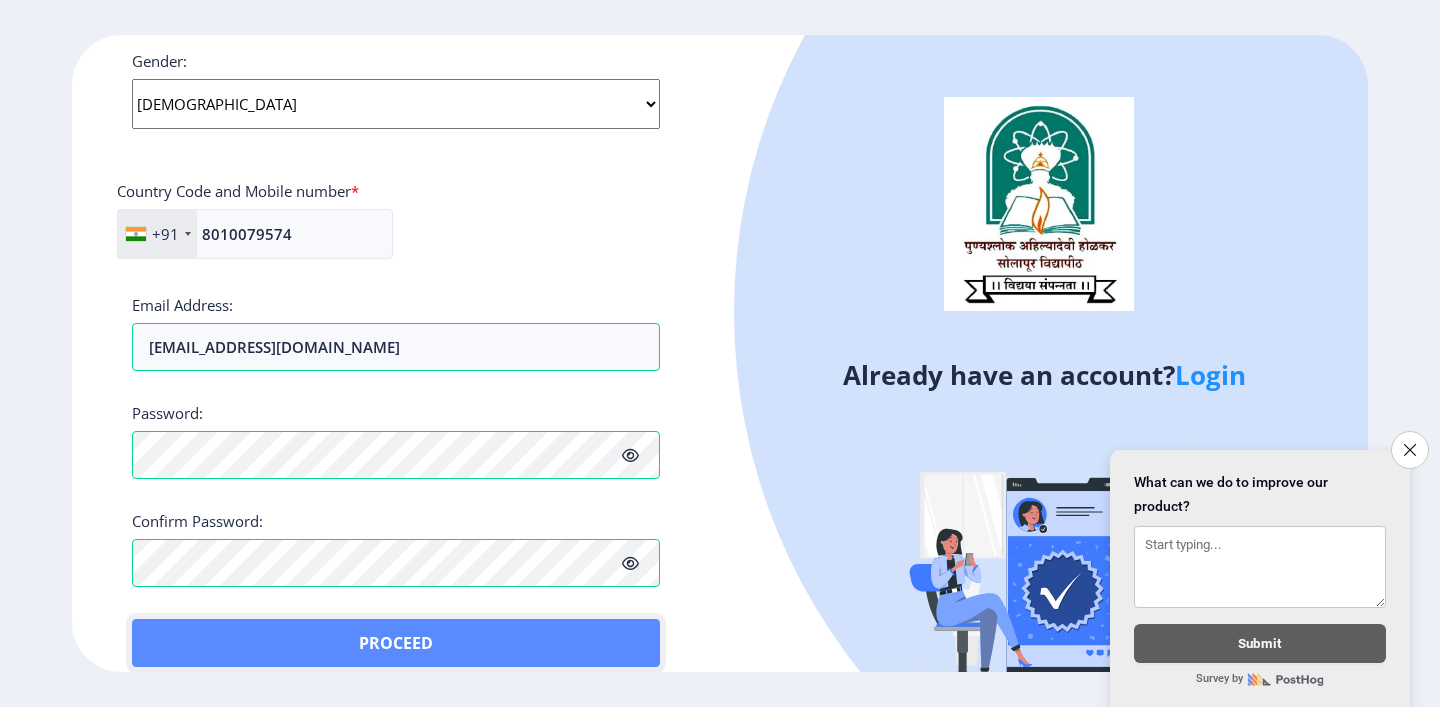 click on "Proceed" 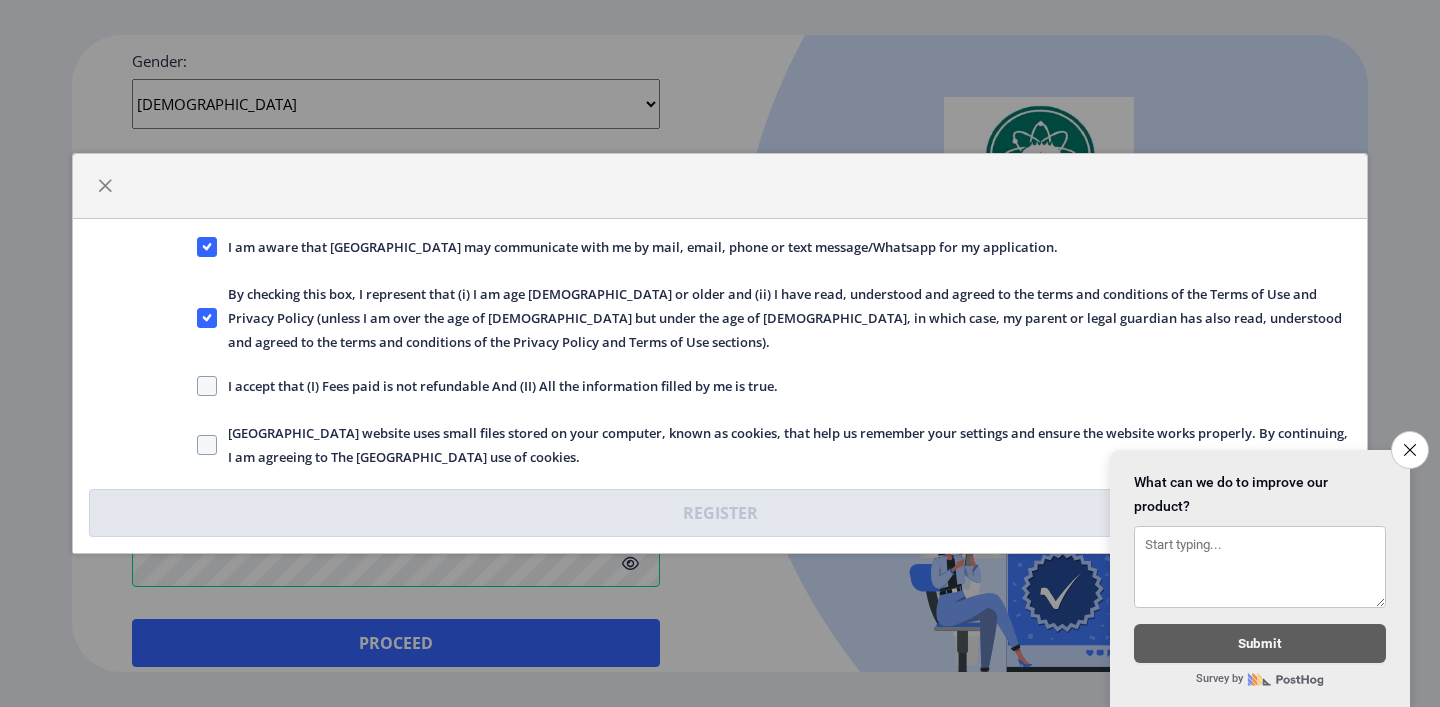 click on "I accept that (I) Fees paid is not refundable And (II) All the information filled by me is true." 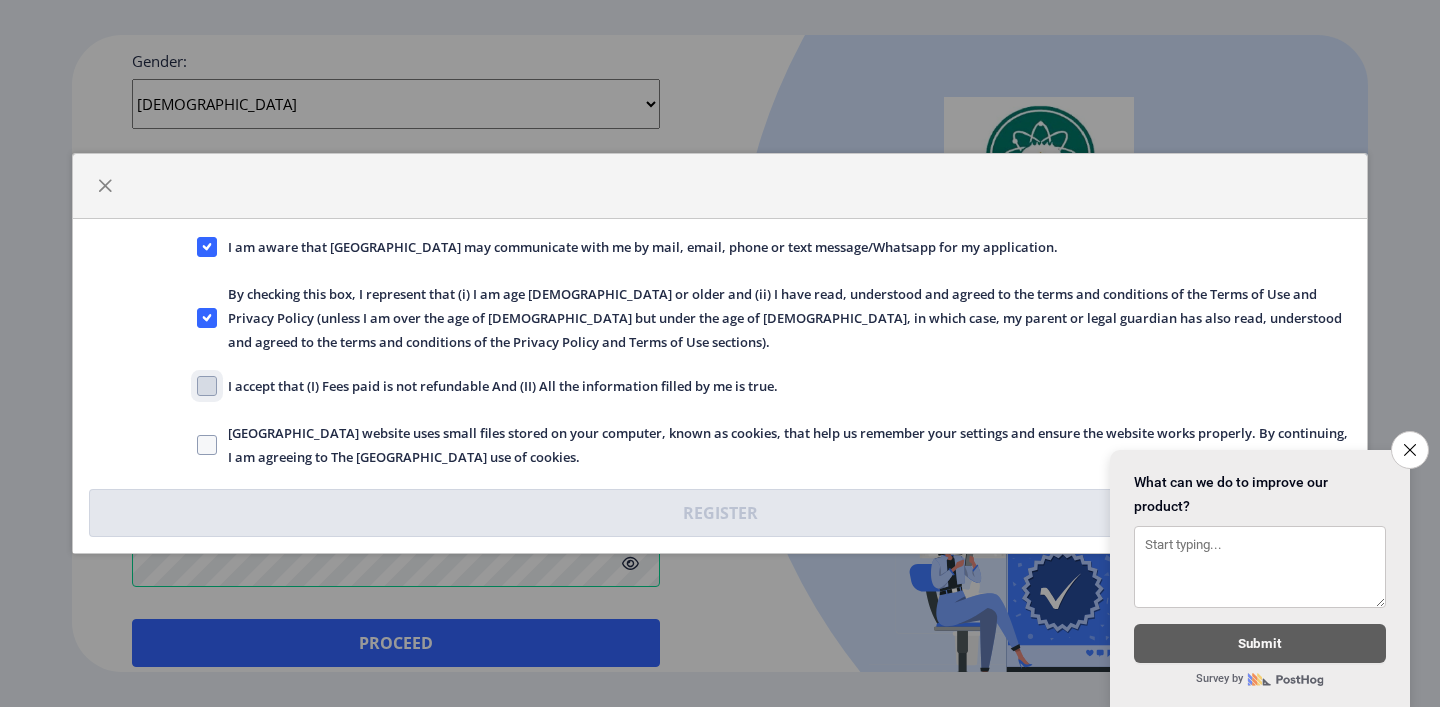 click on "I accept that (I) Fees paid is not refundable And (II) All the information filled by me is true." 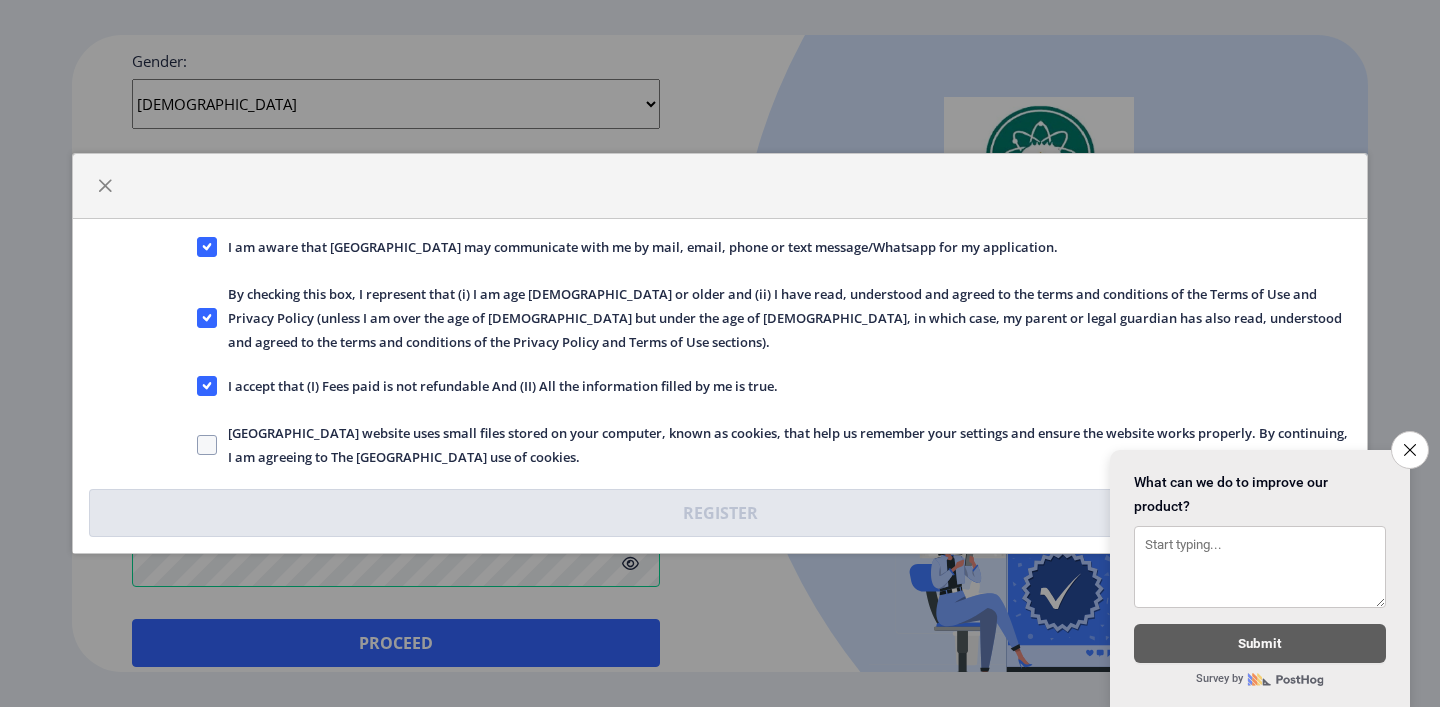 click on "[GEOGRAPHIC_DATA] website uses small files stored on your computer, known as cookies, that help us remember your settings and ensure the website works properly. By continuing, I am agreeing to The [GEOGRAPHIC_DATA] use of cookies." 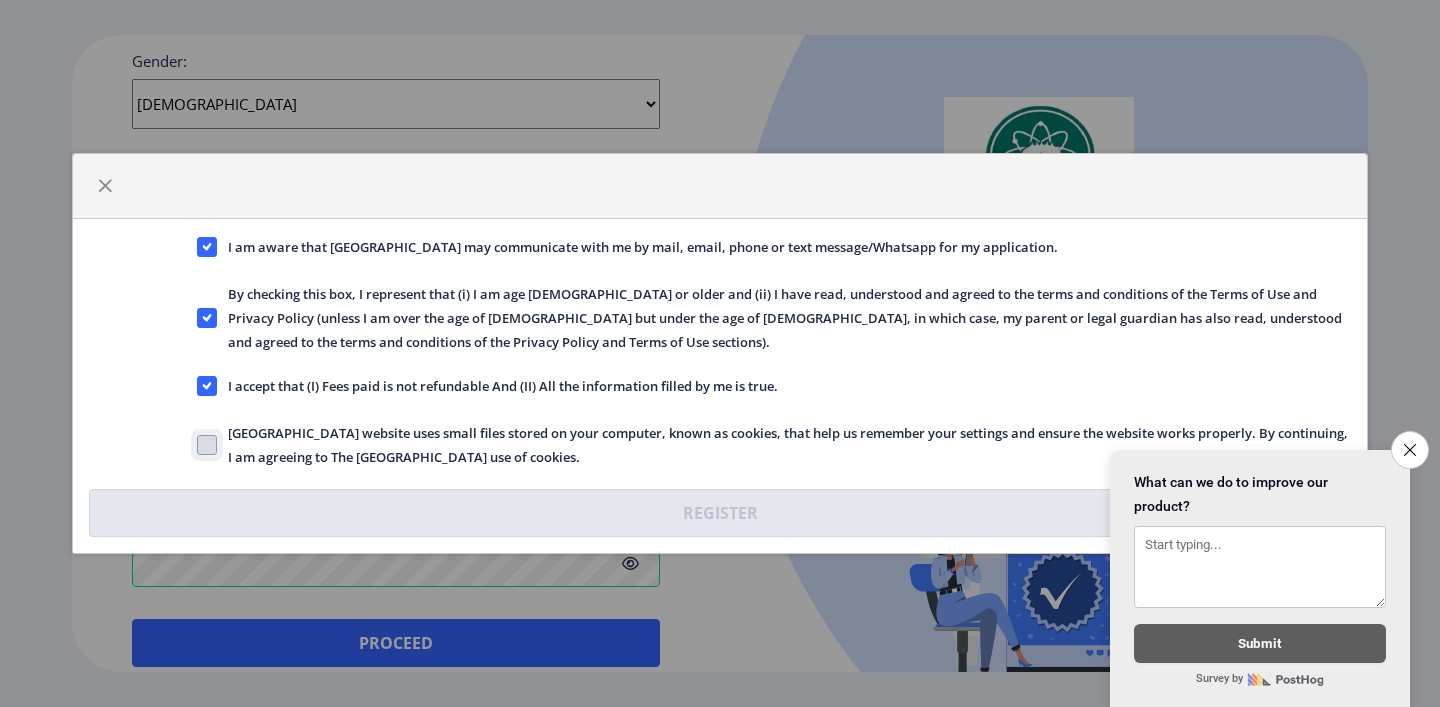 checkbox on "true" 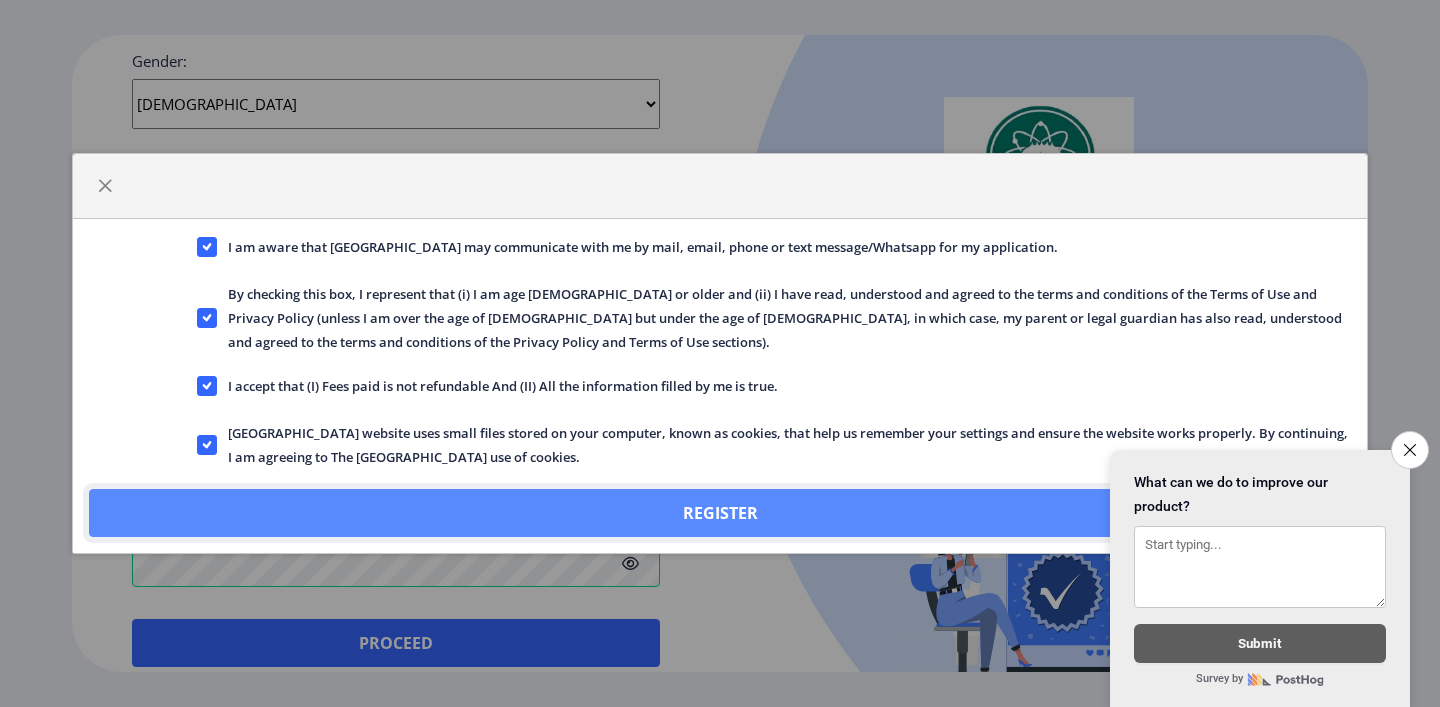 click on "Register" 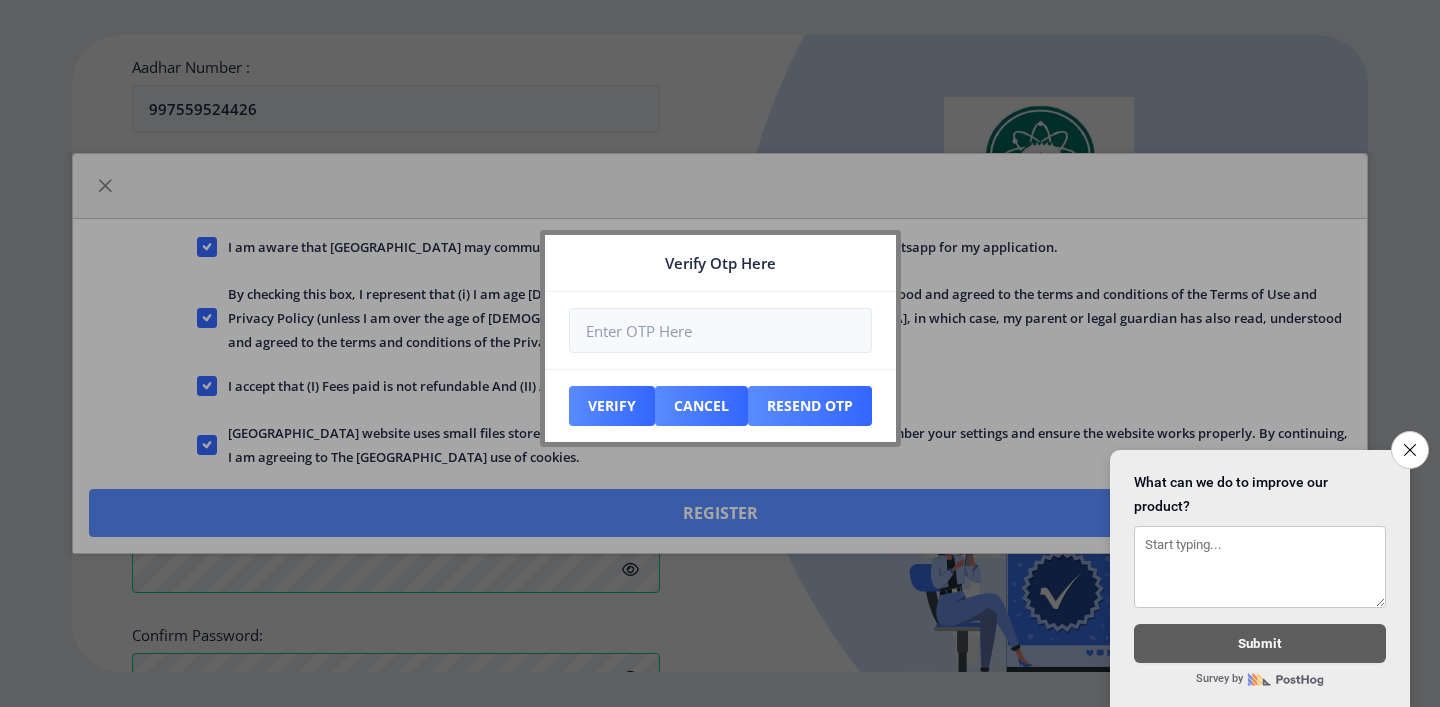 scroll, scrollTop: 893, scrollLeft: 0, axis: vertical 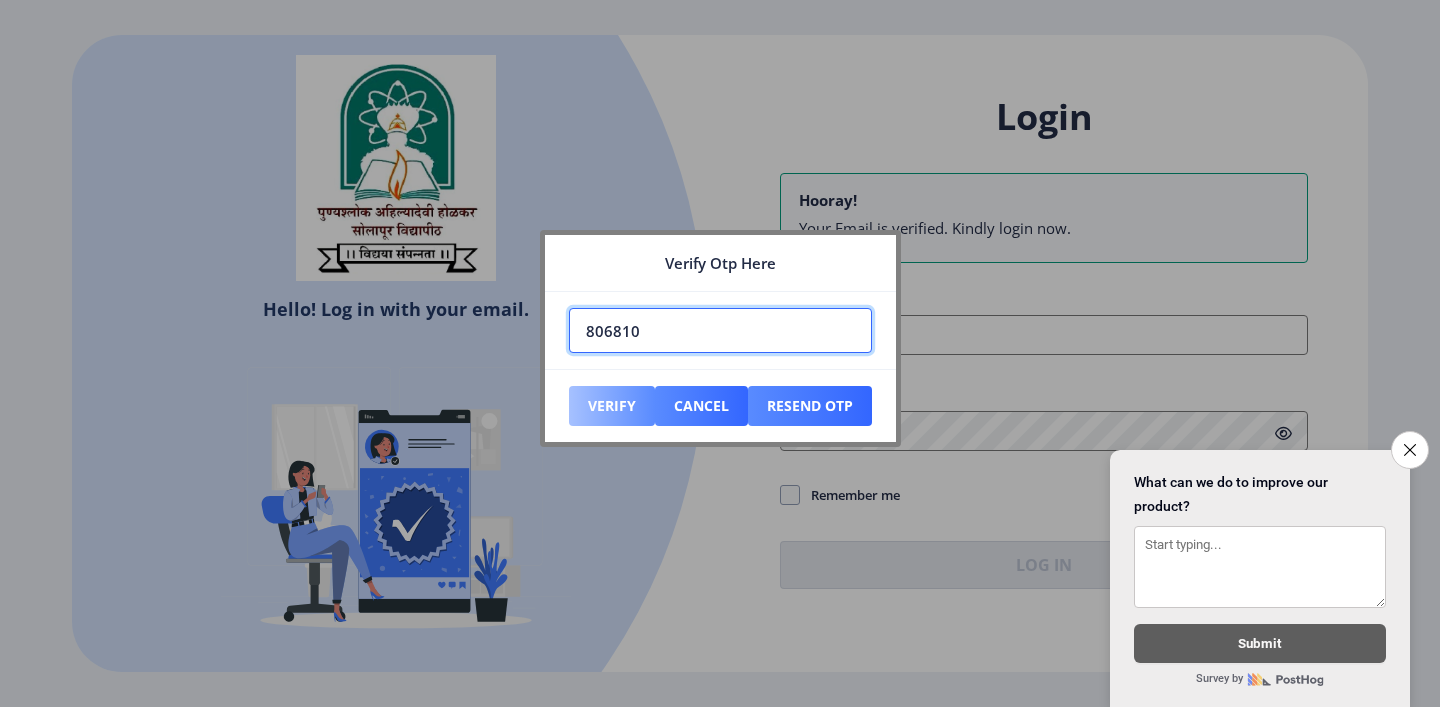 type on "806810" 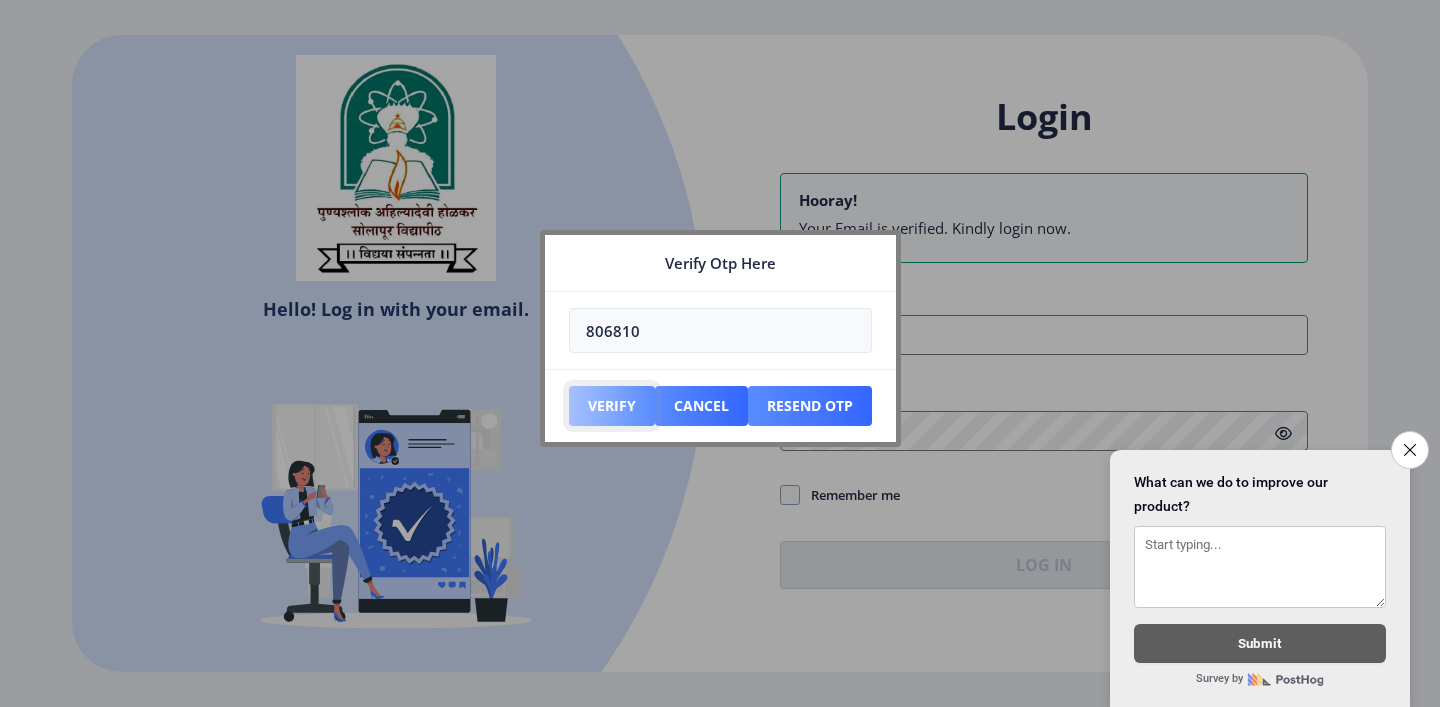 click on "Verify" at bounding box center (612, 406) 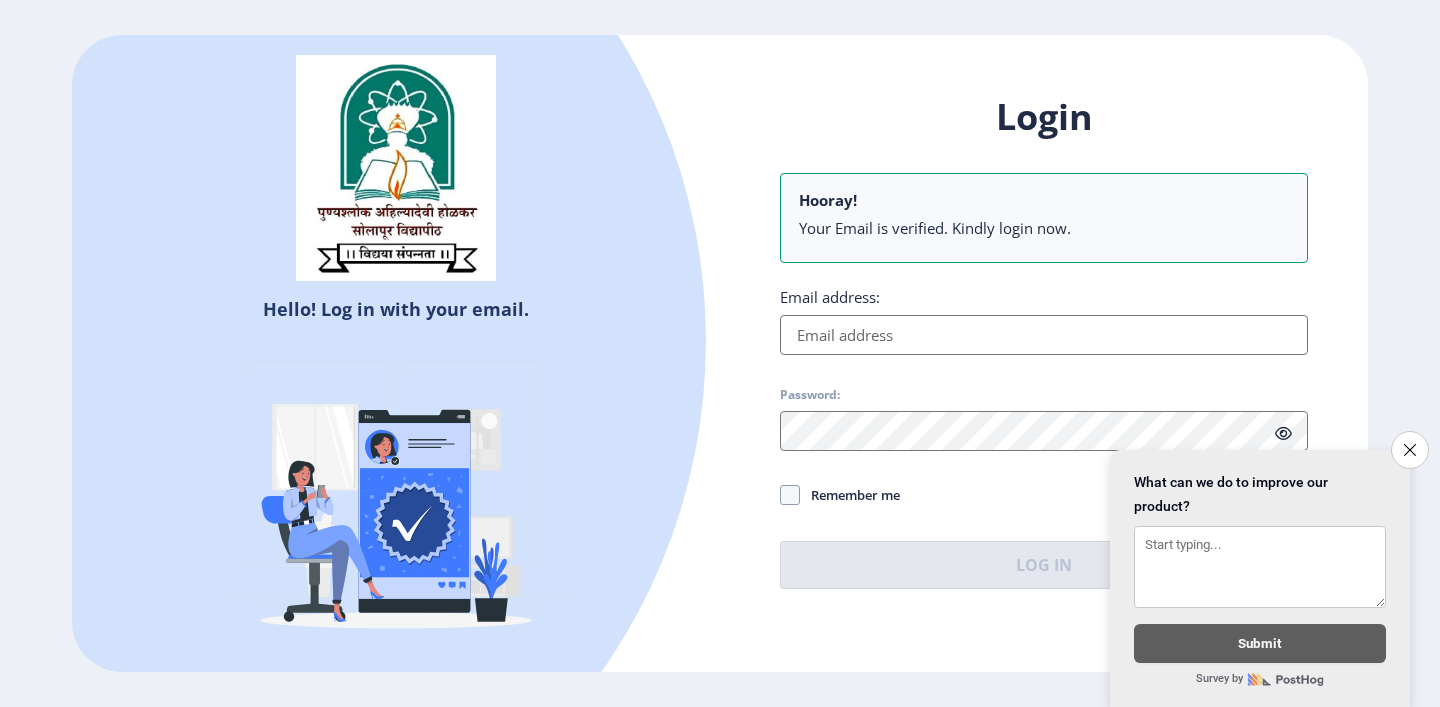 click on "Email address:" at bounding box center (1044, 335) 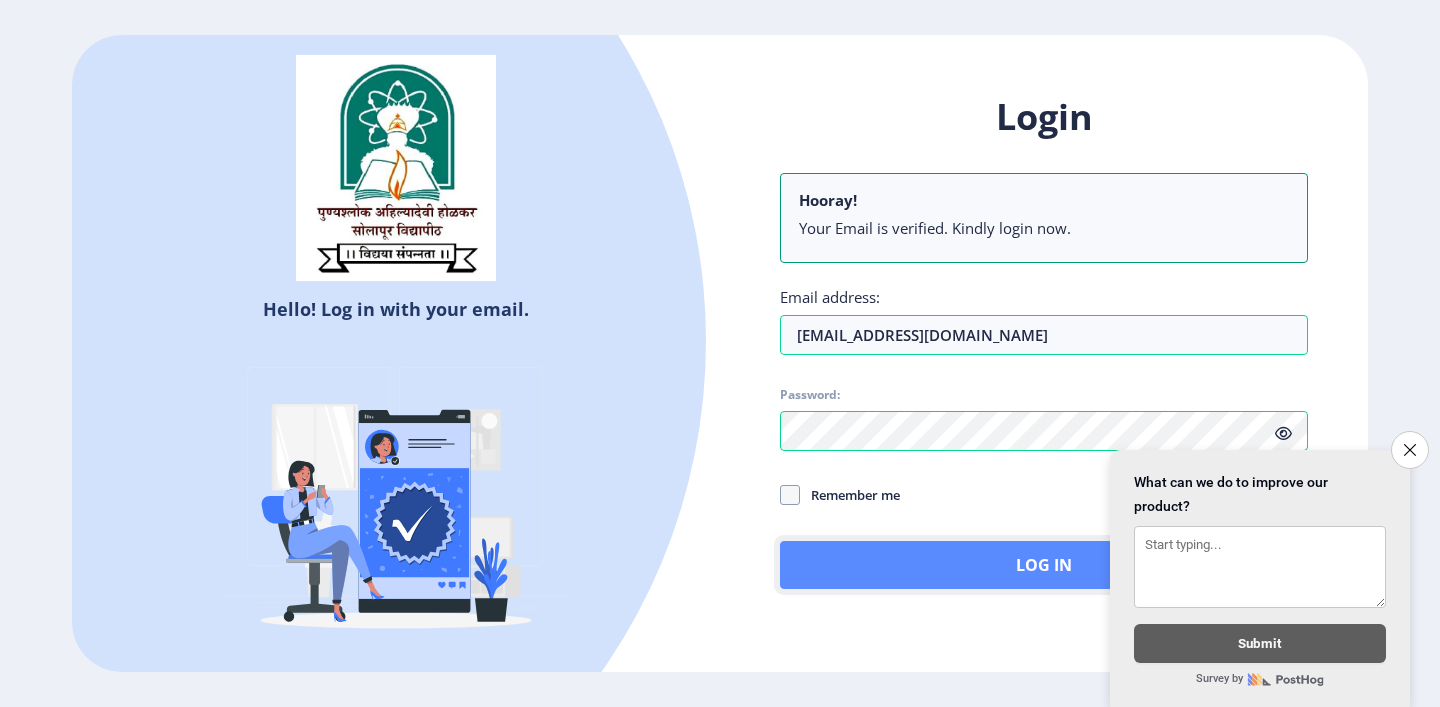 click on "Log In" 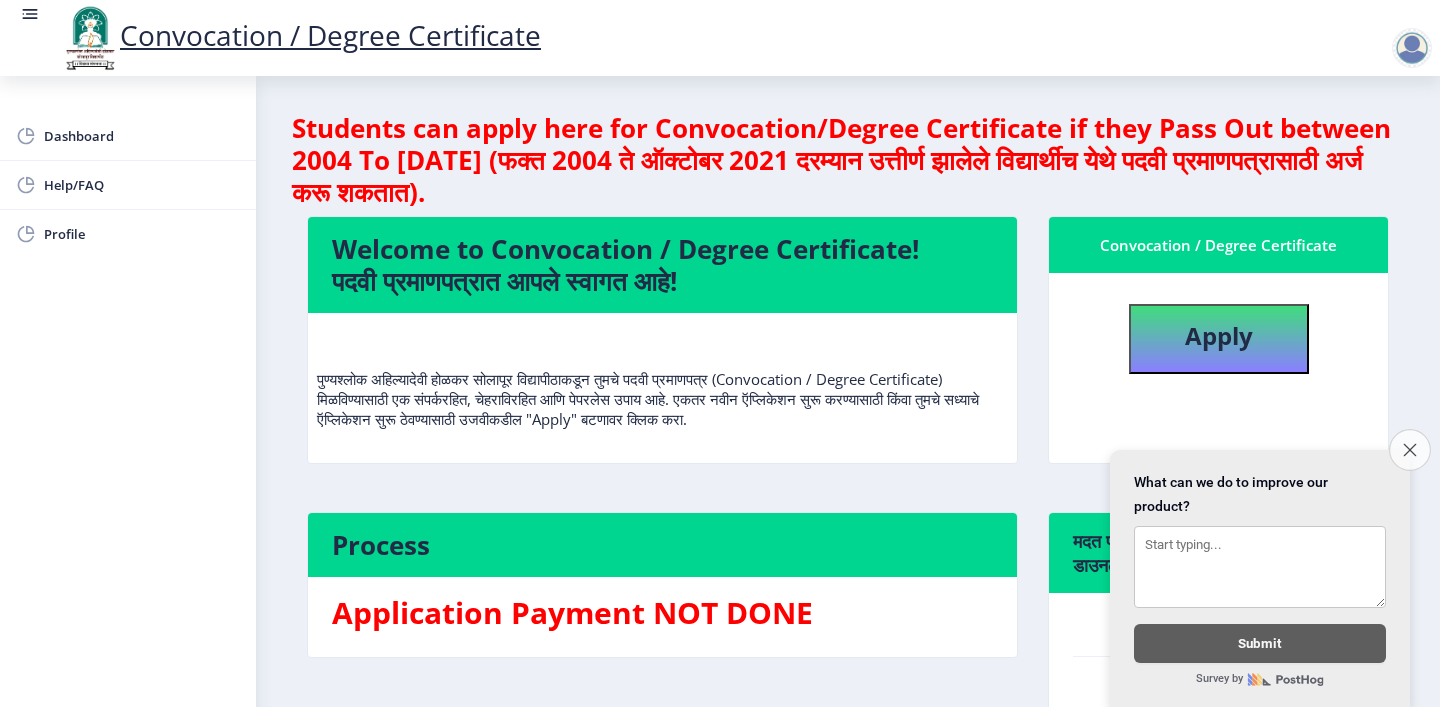 click on "Close survey" 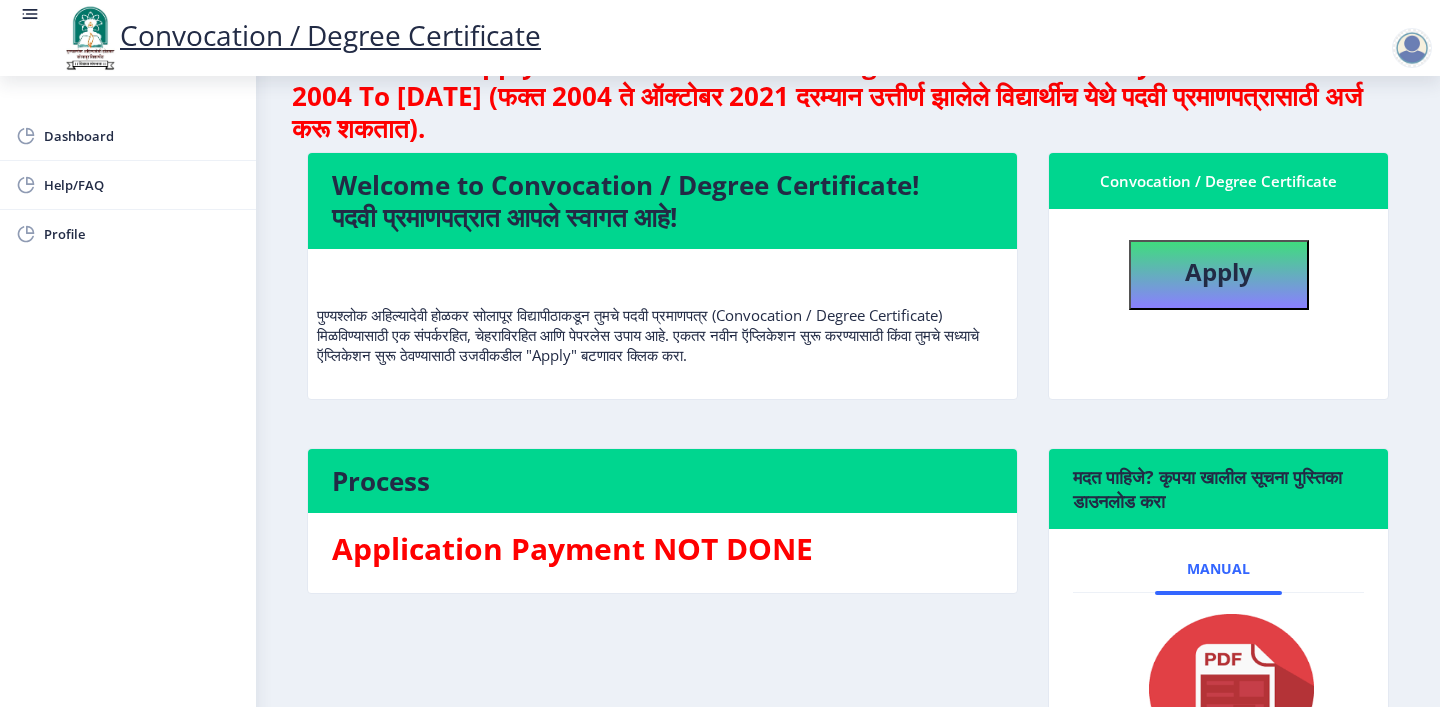 scroll, scrollTop: 0, scrollLeft: 0, axis: both 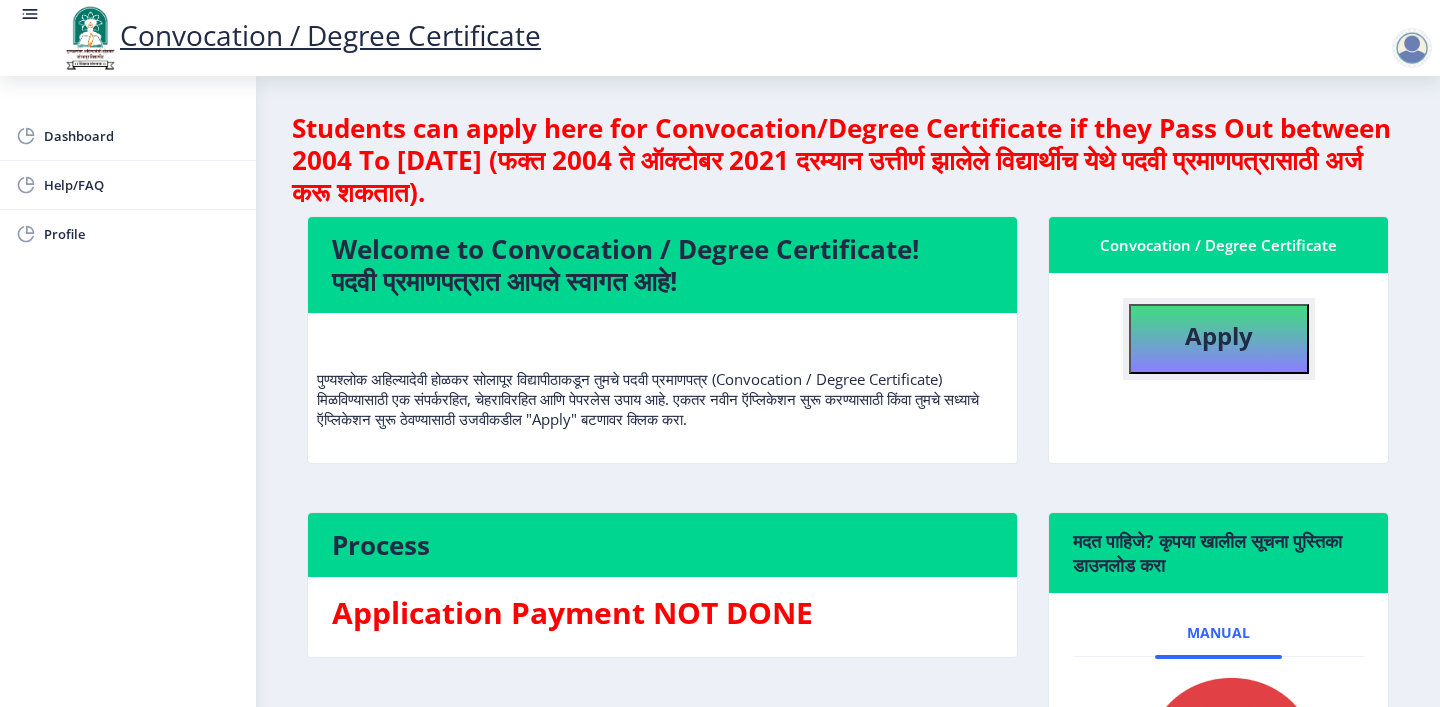 click on "Apply" 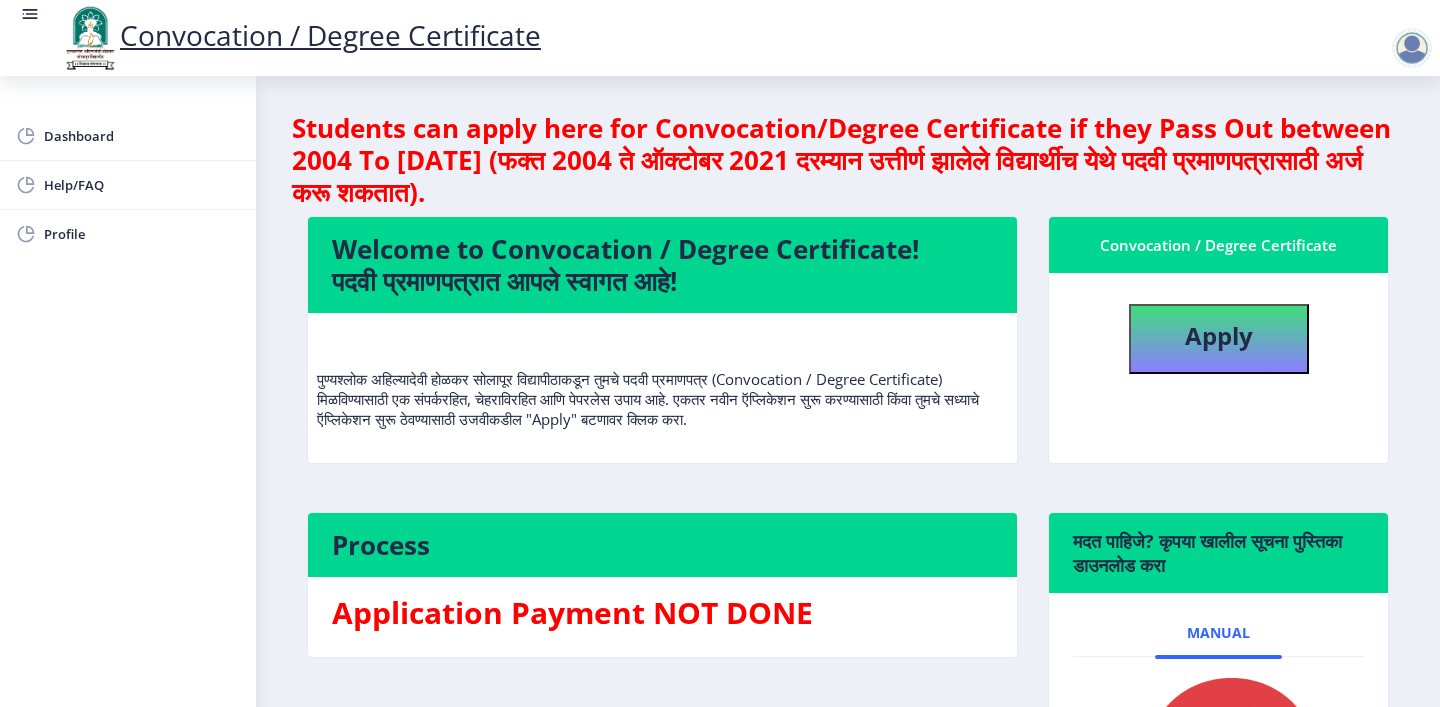 select 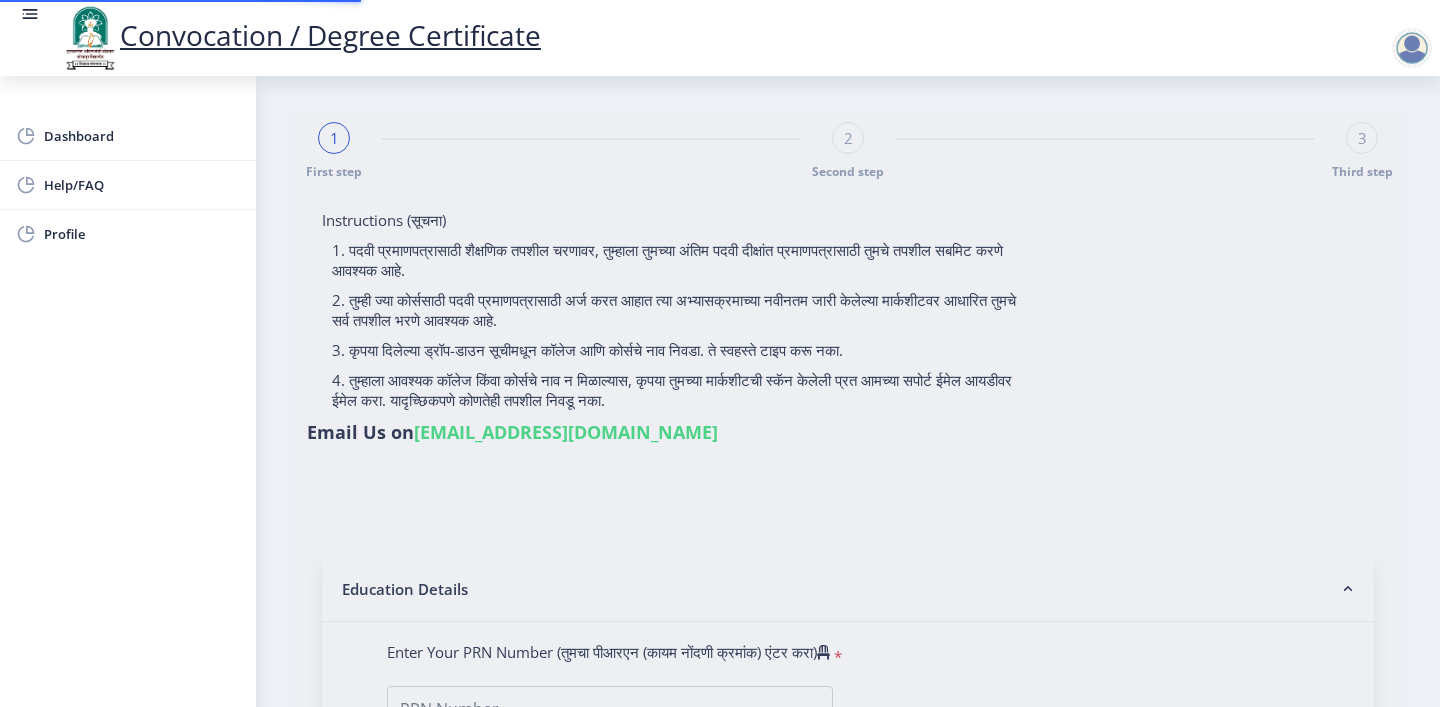 type on "[PERSON_NAME]" 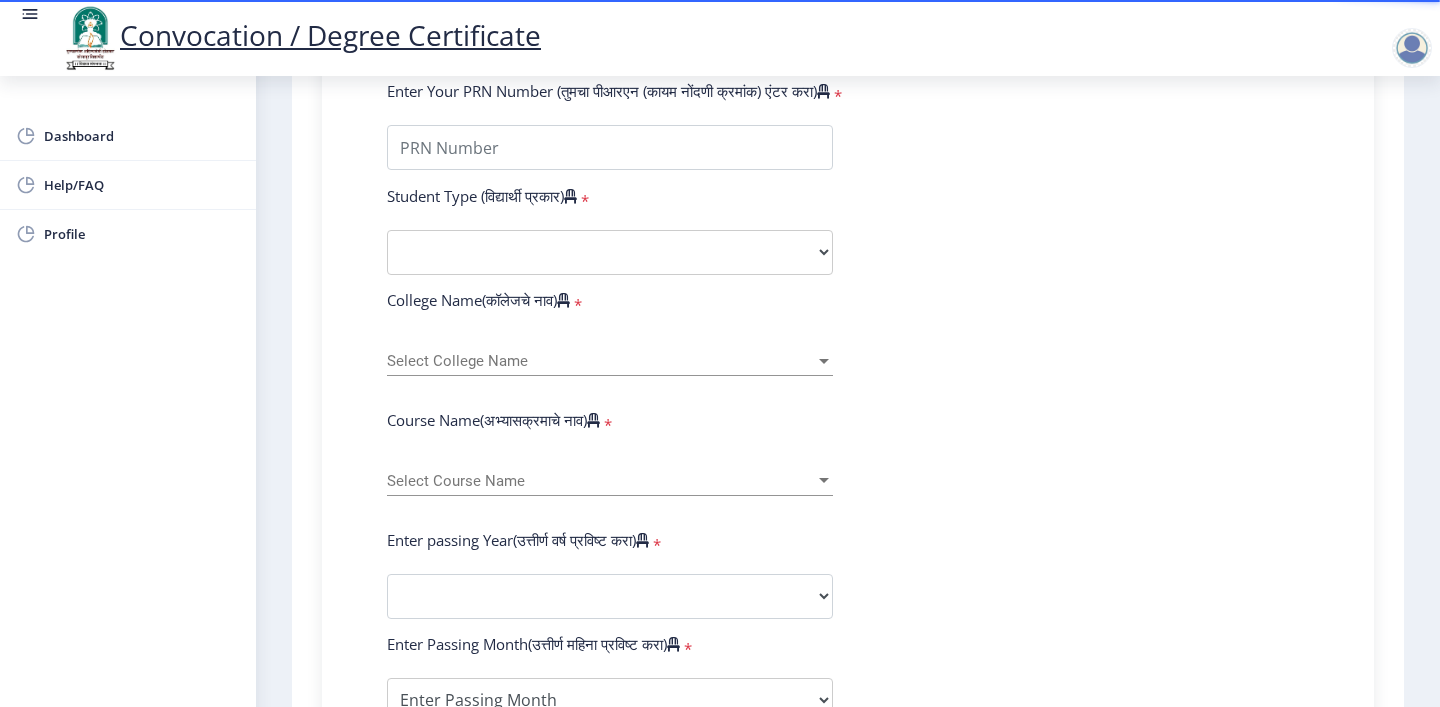 scroll, scrollTop: 570, scrollLeft: 0, axis: vertical 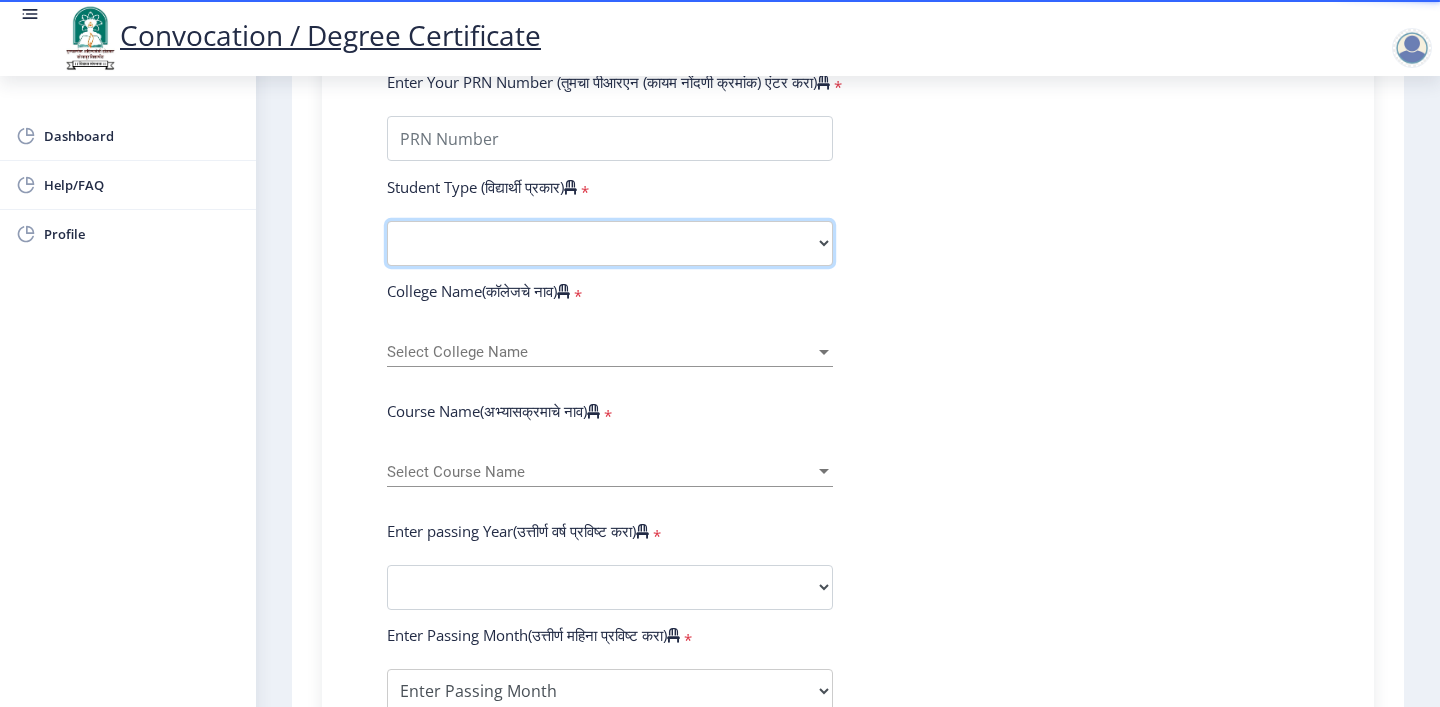 click on "Select Student Type Regular External" at bounding box center [610, 243] 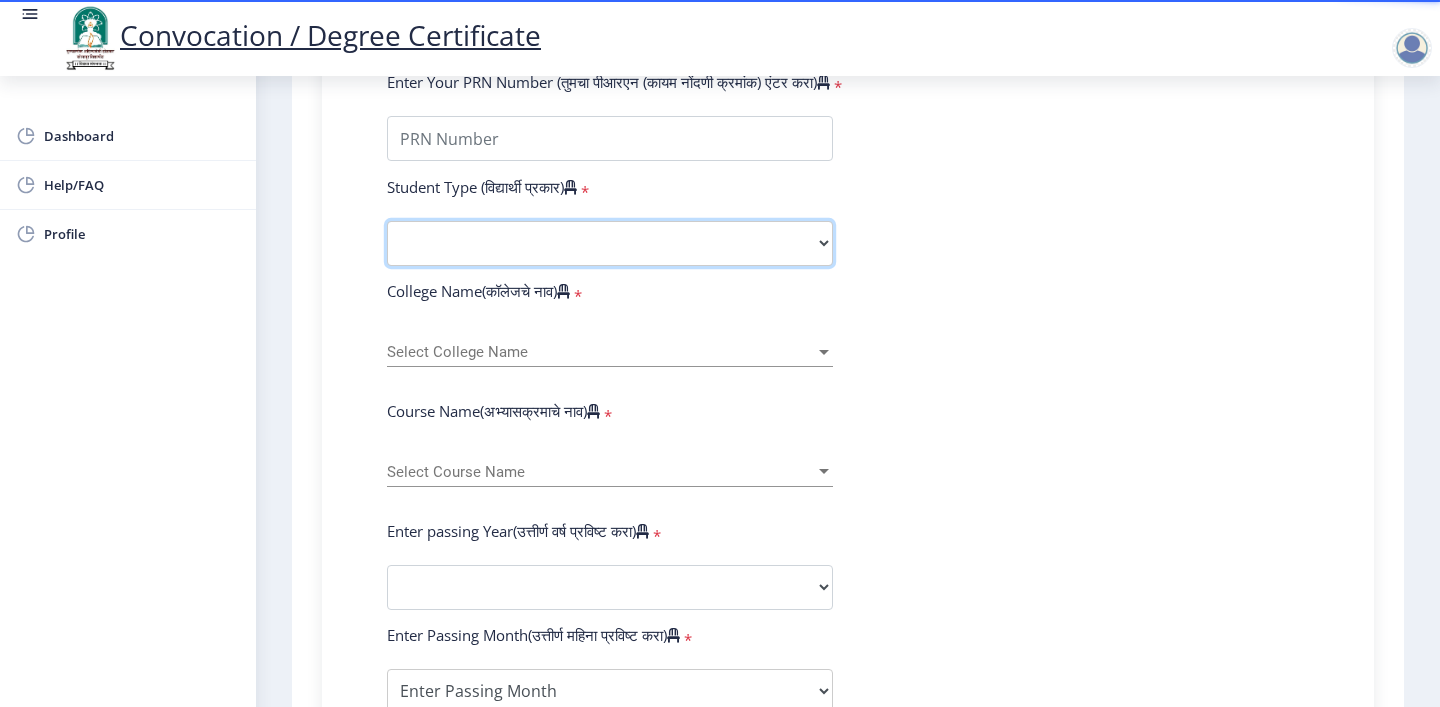 select on "Regular" 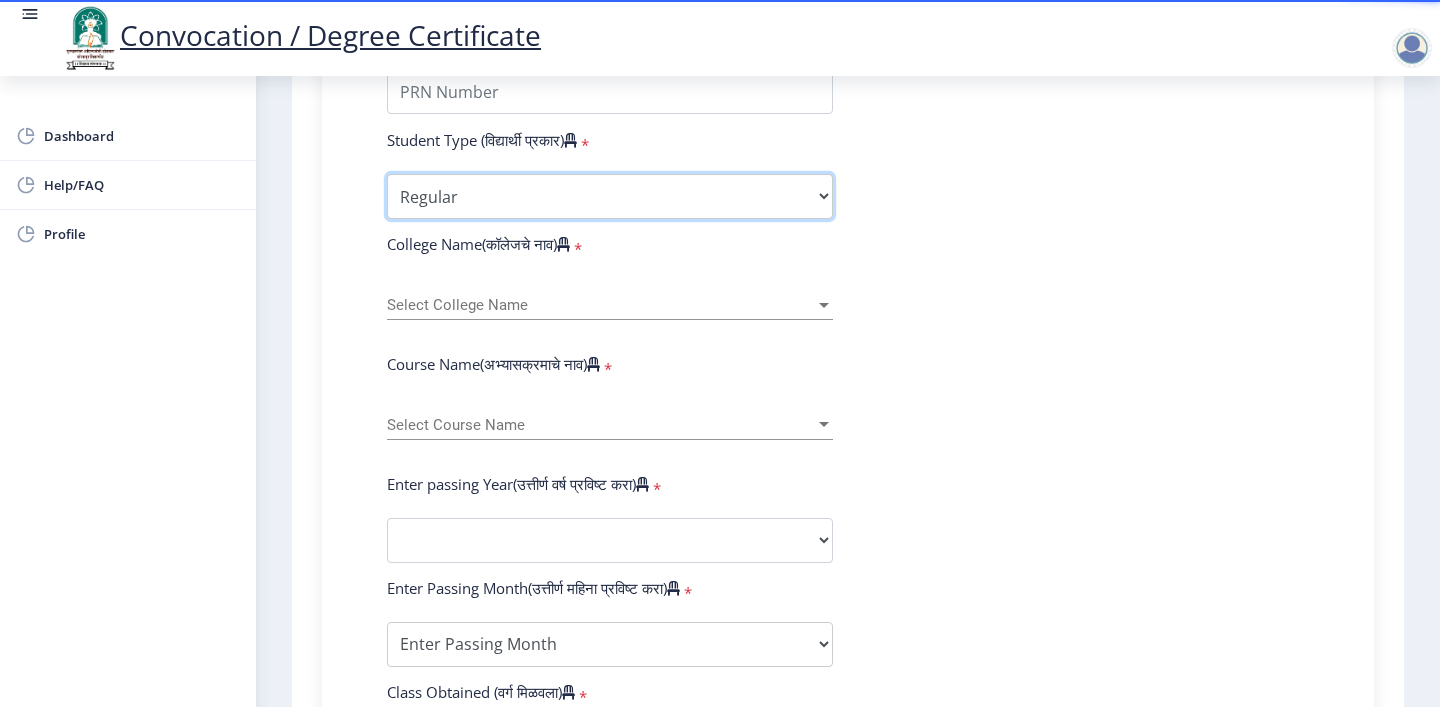 scroll, scrollTop: 676, scrollLeft: 0, axis: vertical 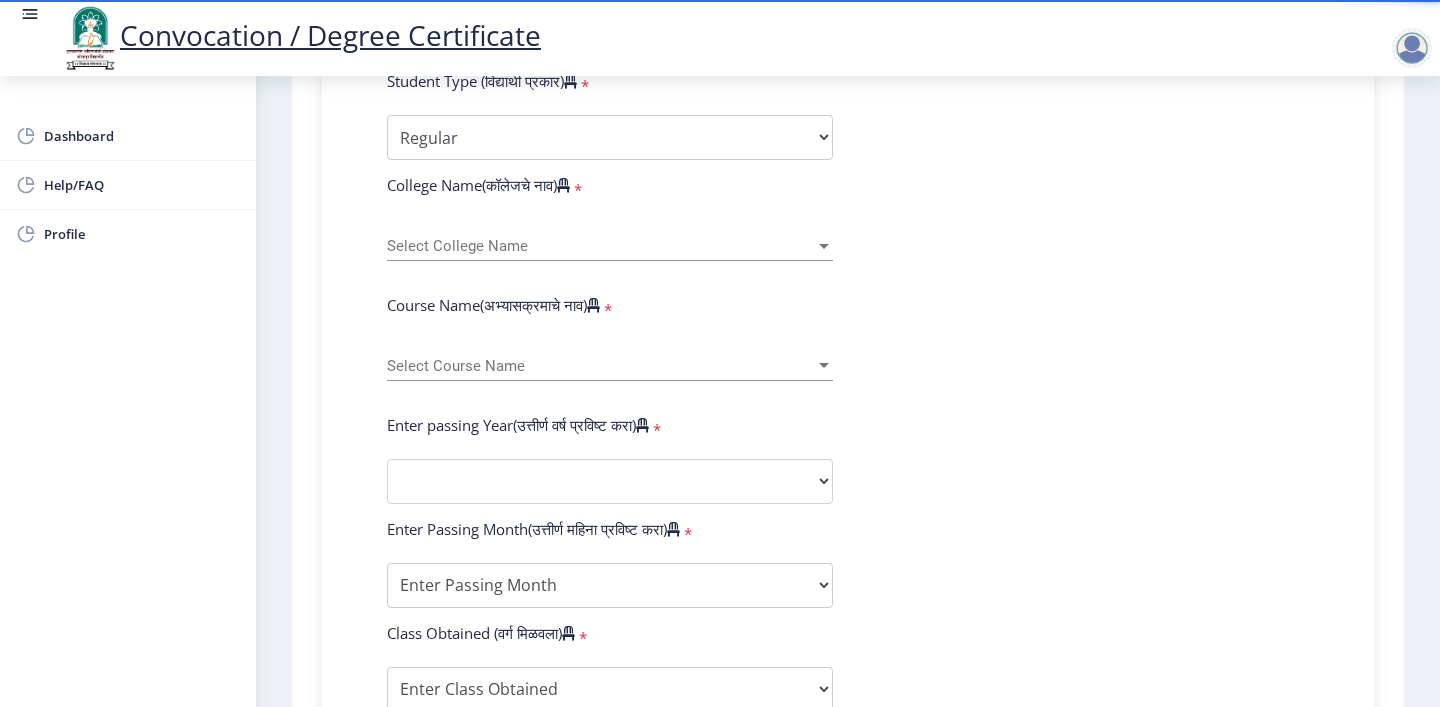 click on "Select College Name" at bounding box center (601, 246) 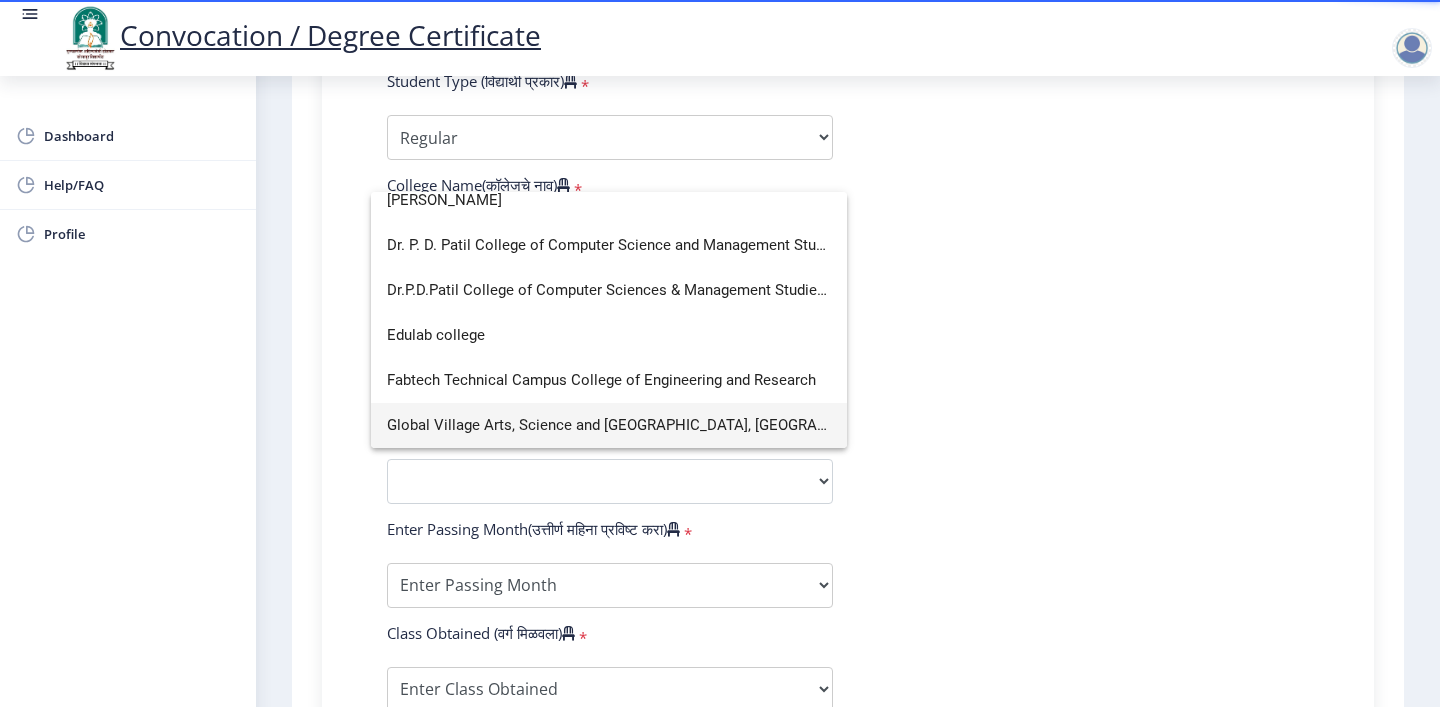 scroll, scrollTop: 0, scrollLeft: 0, axis: both 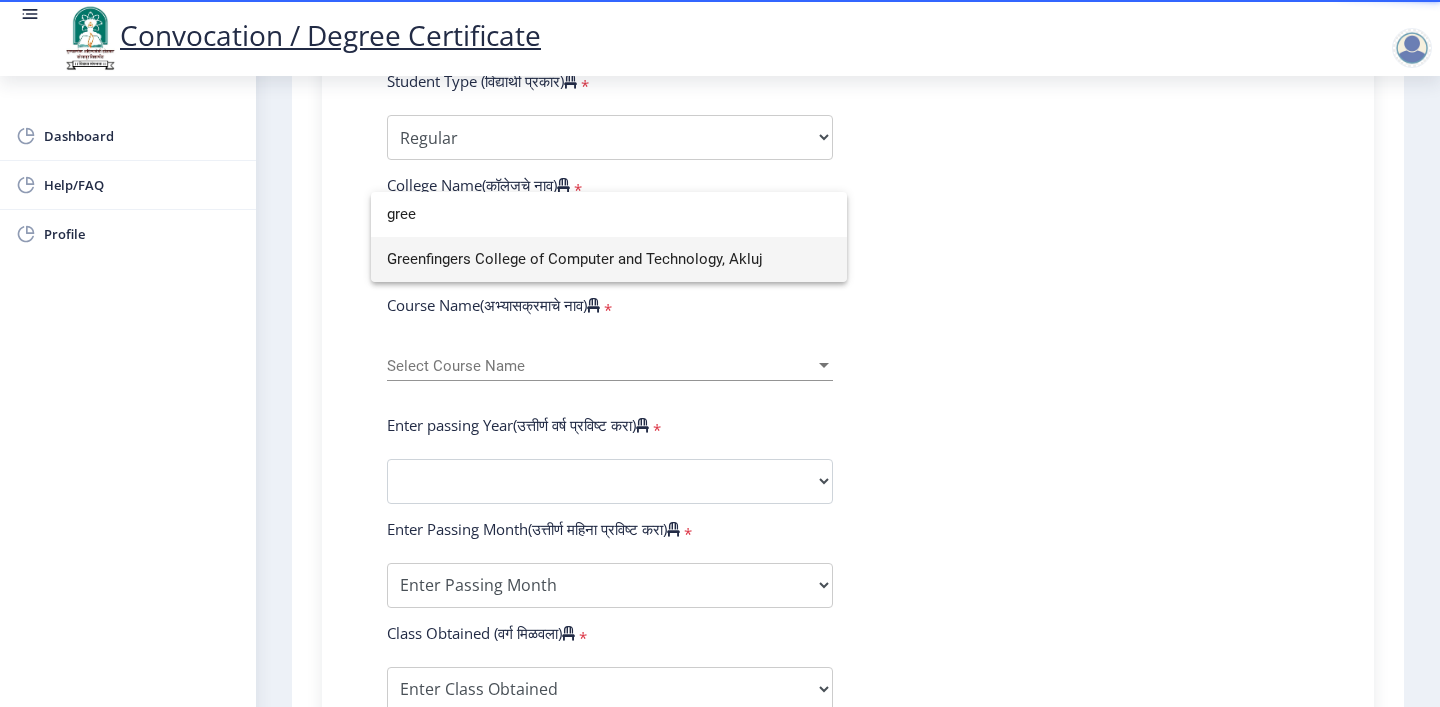 type on "gree" 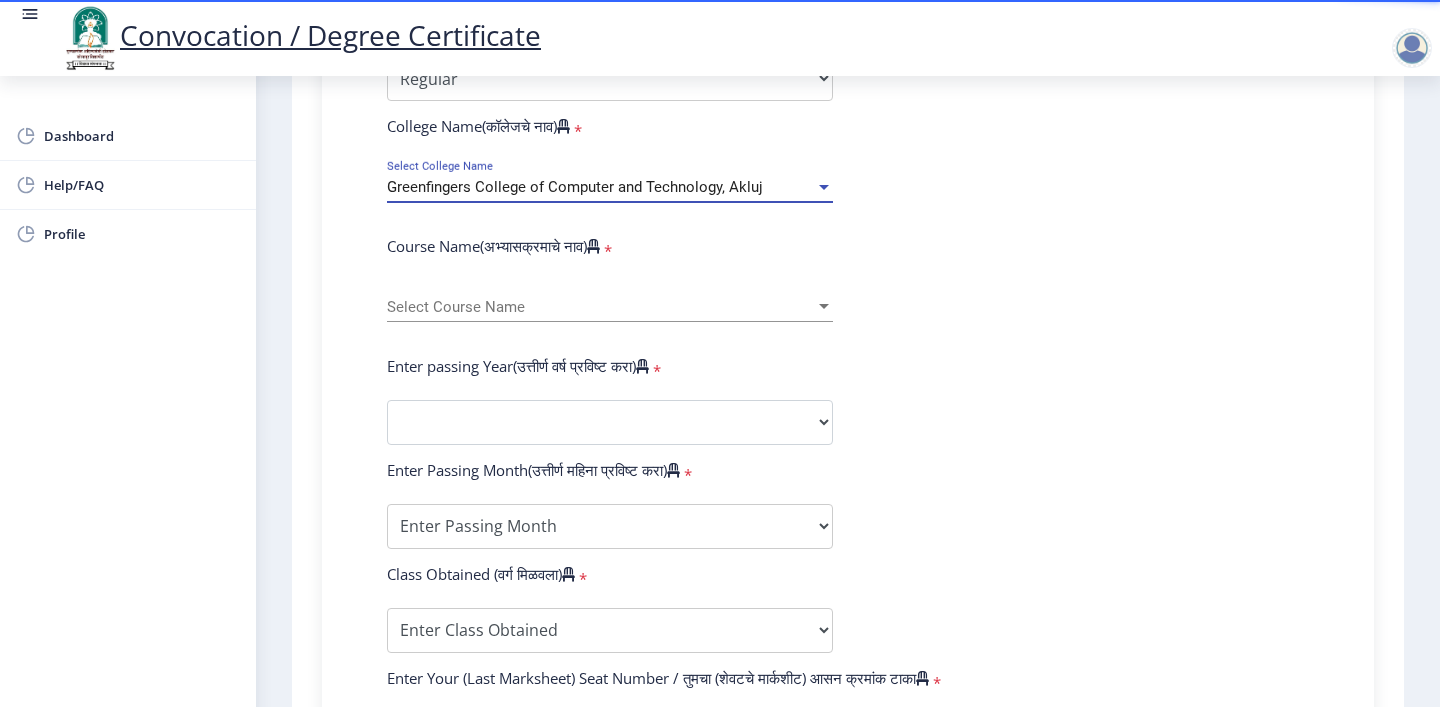 scroll, scrollTop: 738, scrollLeft: 0, axis: vertical 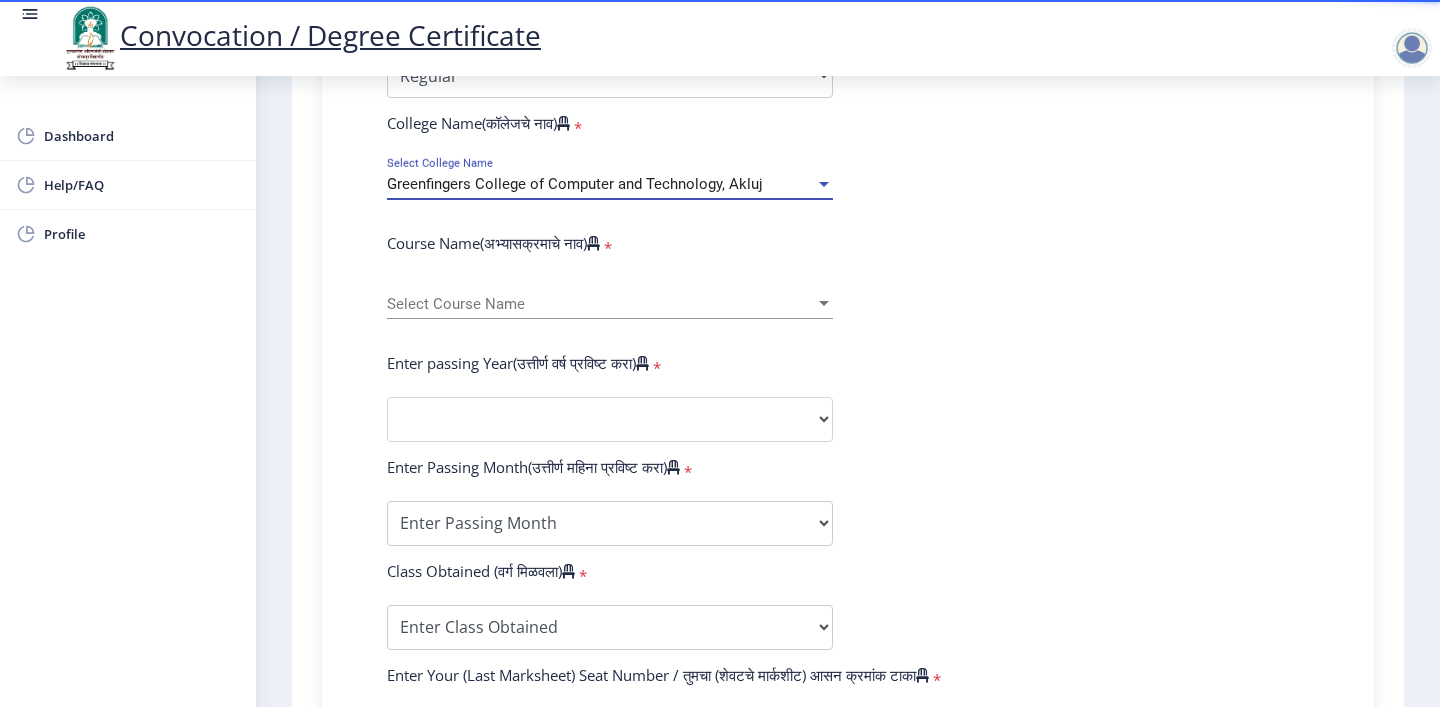 click on "Select Course Name" at bounding box center [601, 304] 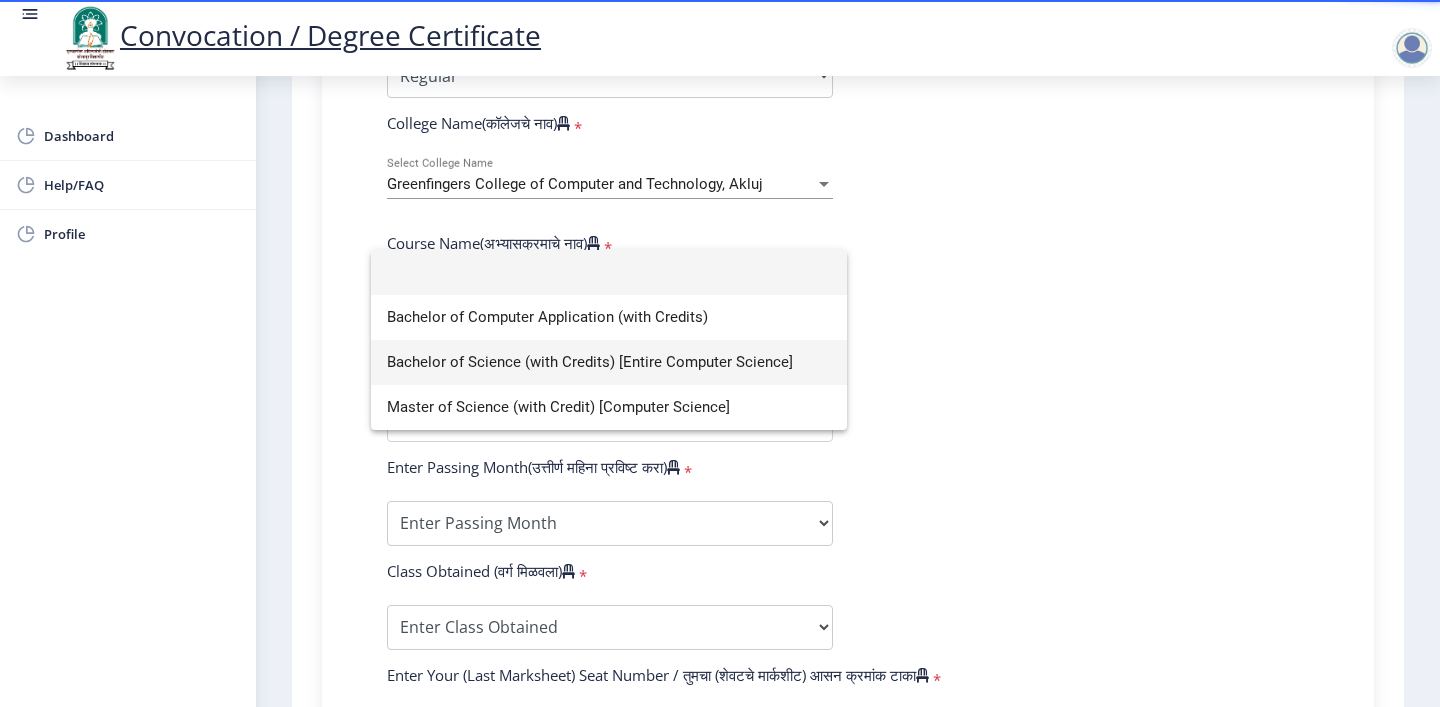 click on "Bachelor of Science (with Credits) [Entire Computer Science]" at bounding box center (609, 362) 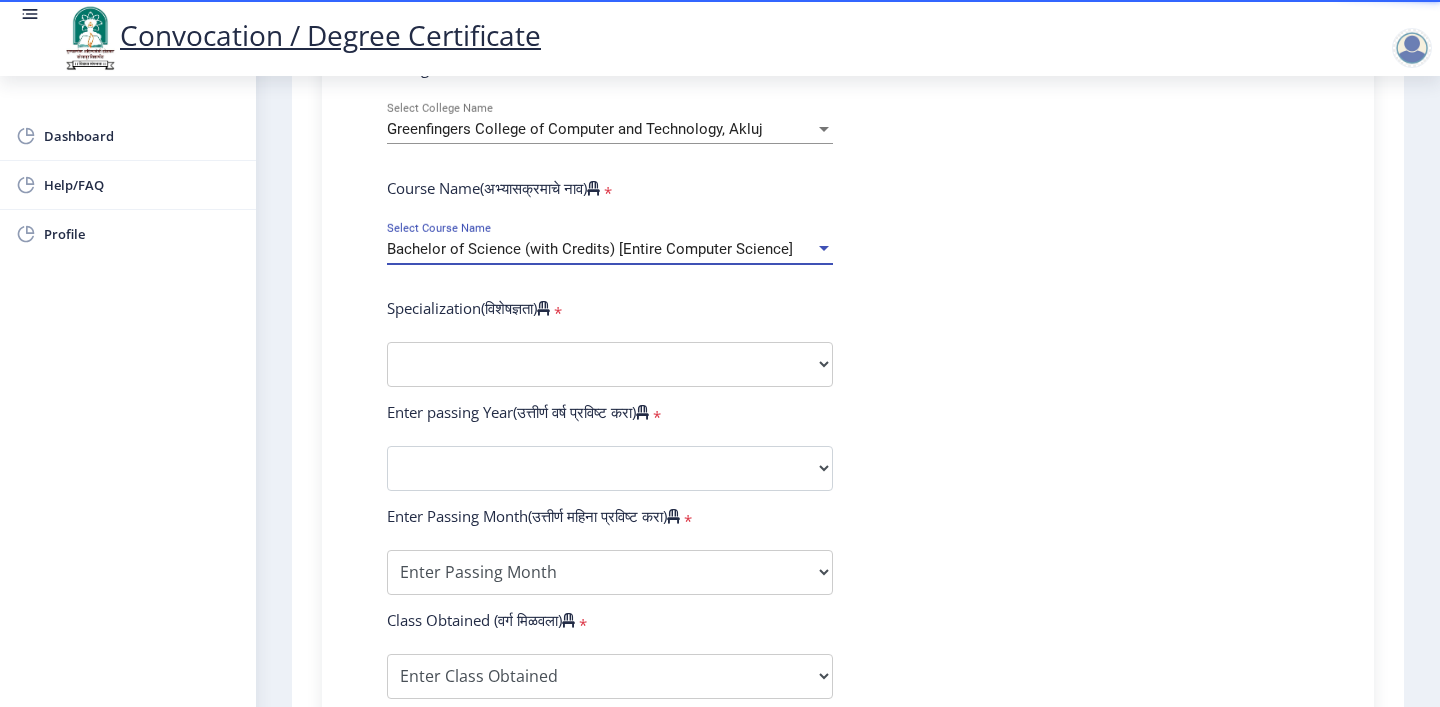 scroll, scrollTop: 795, scrollLeft: 0, axis: vertical 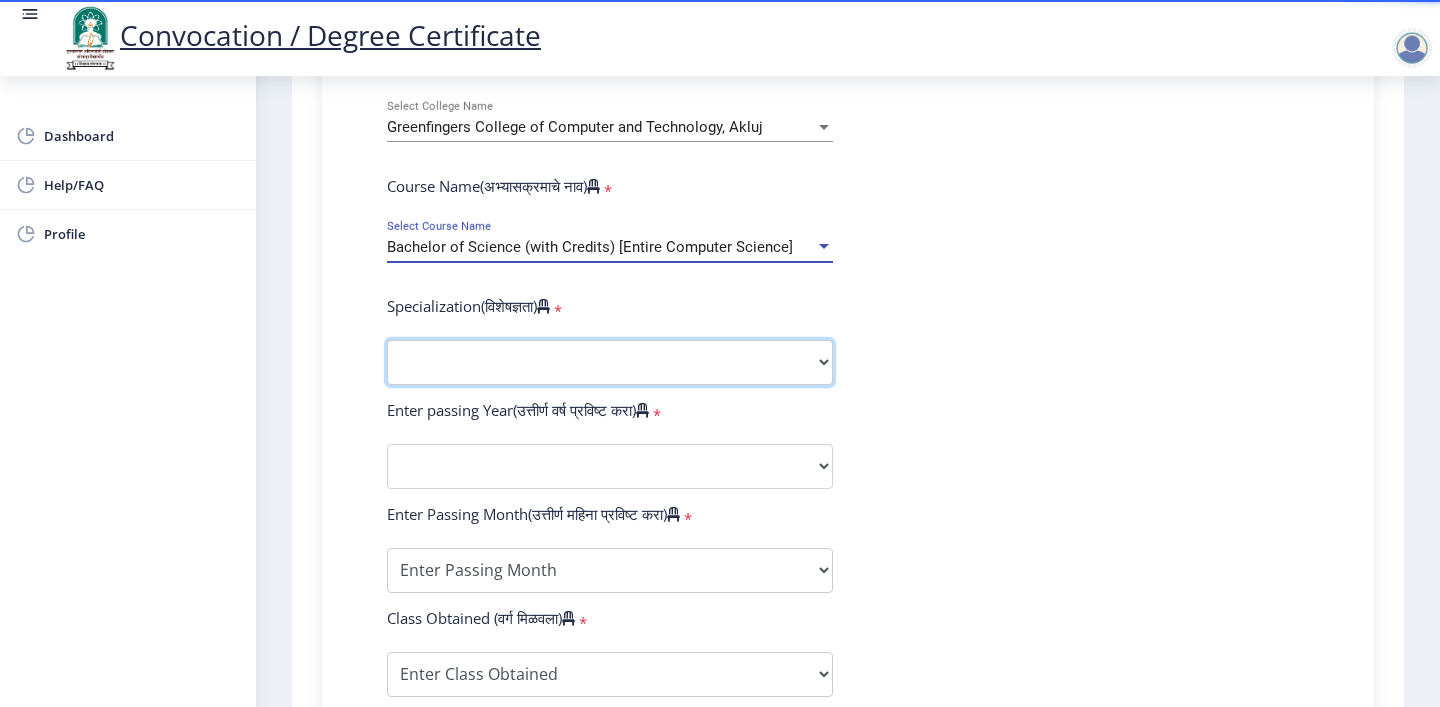 click on "Specialization Botany Chemistry Computer Science Electronics Geology Mathematics Microbiology Physics Statistics Zoology Other" at bounding box center (610, 362) 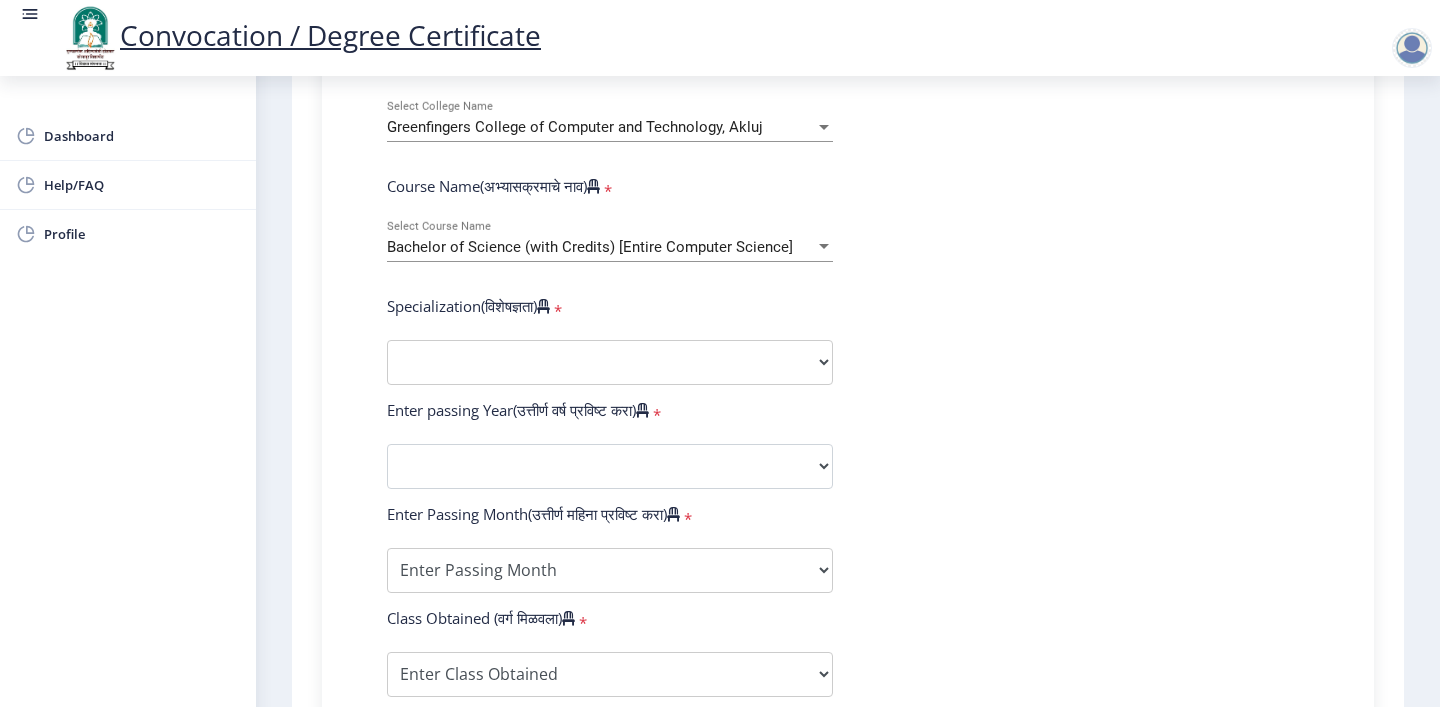 click on "Bachelor of Science (with Credits) [Entire Computer Science] Select Course Name" 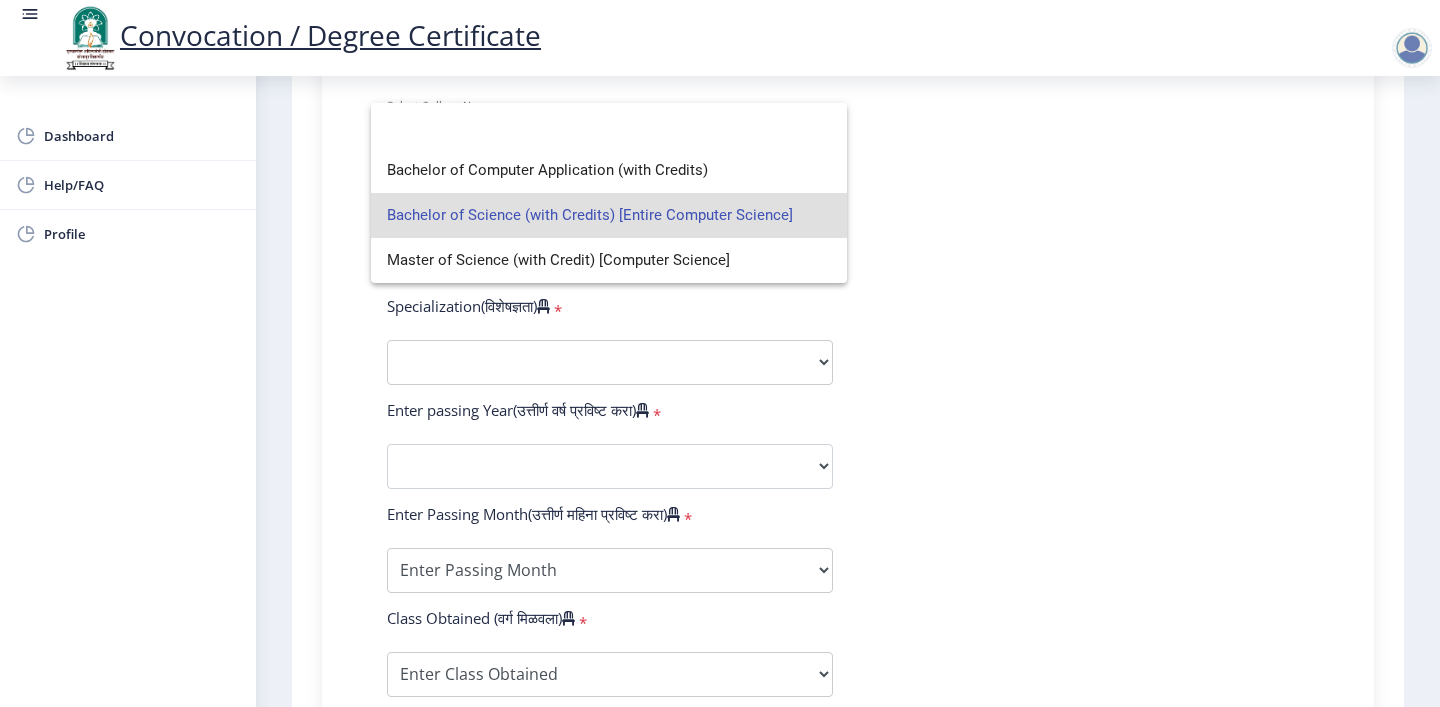 click on "Bachelor of Science (with Credits) [Entire Computer Science]" at bounding box center (609, 215) 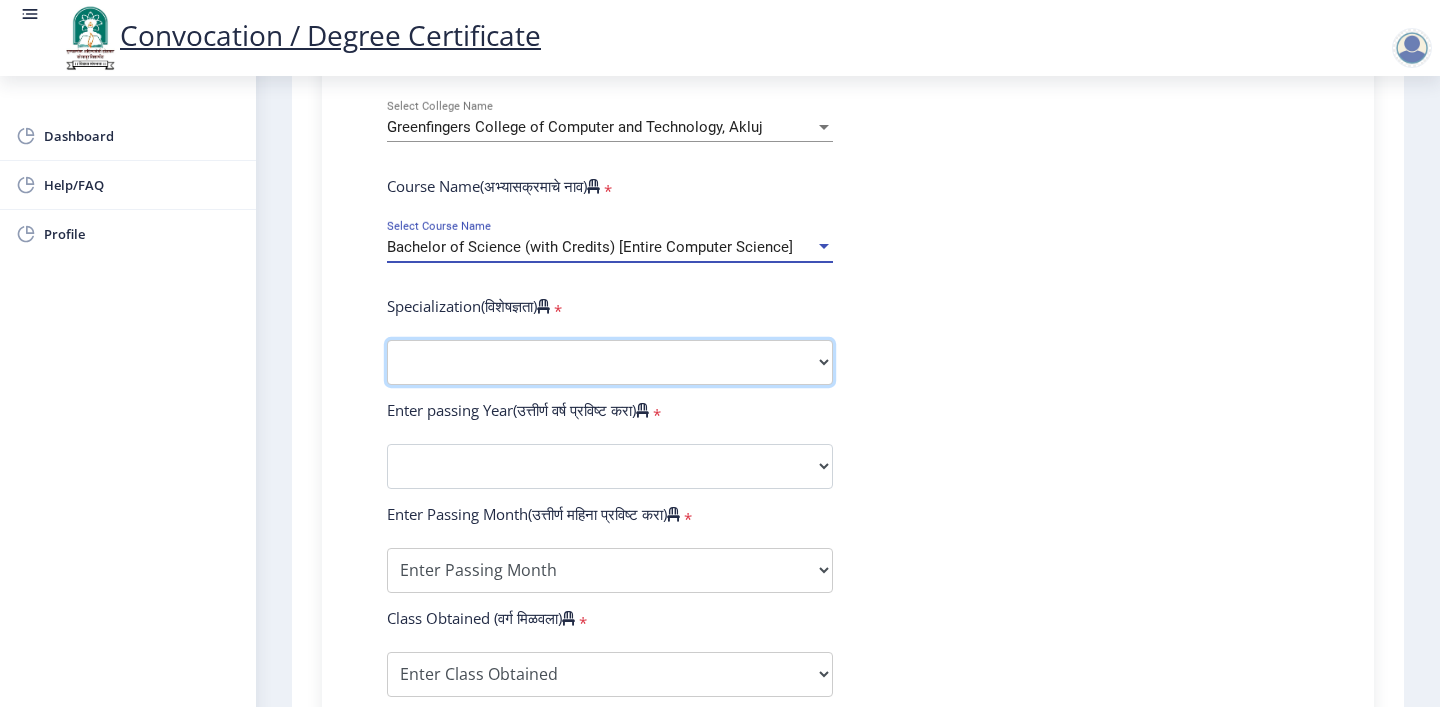click on "Specialization Botany Chemistry Computer Science Electronics Geology Mathematics Microbiology Physics Statistics Zoology Other" at bounding box center [610, 362] 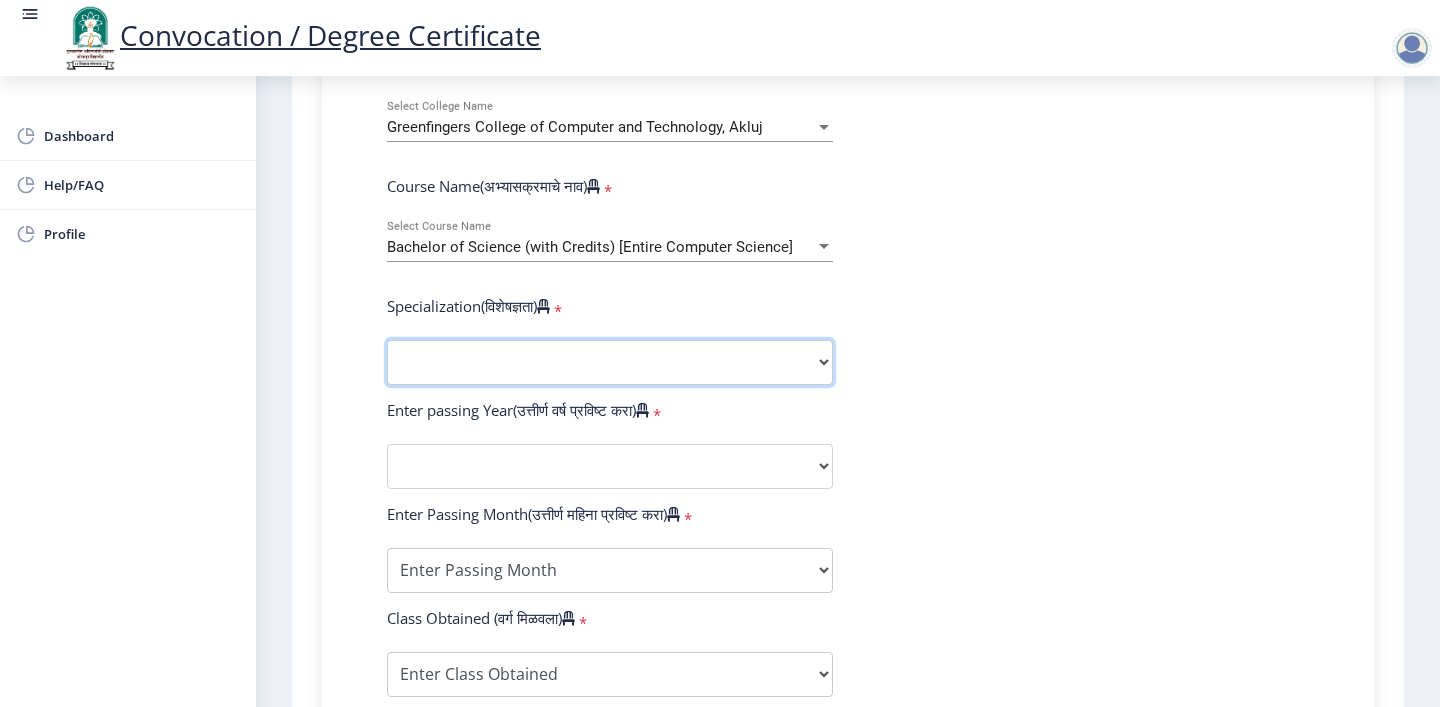 select on "Computer Science" 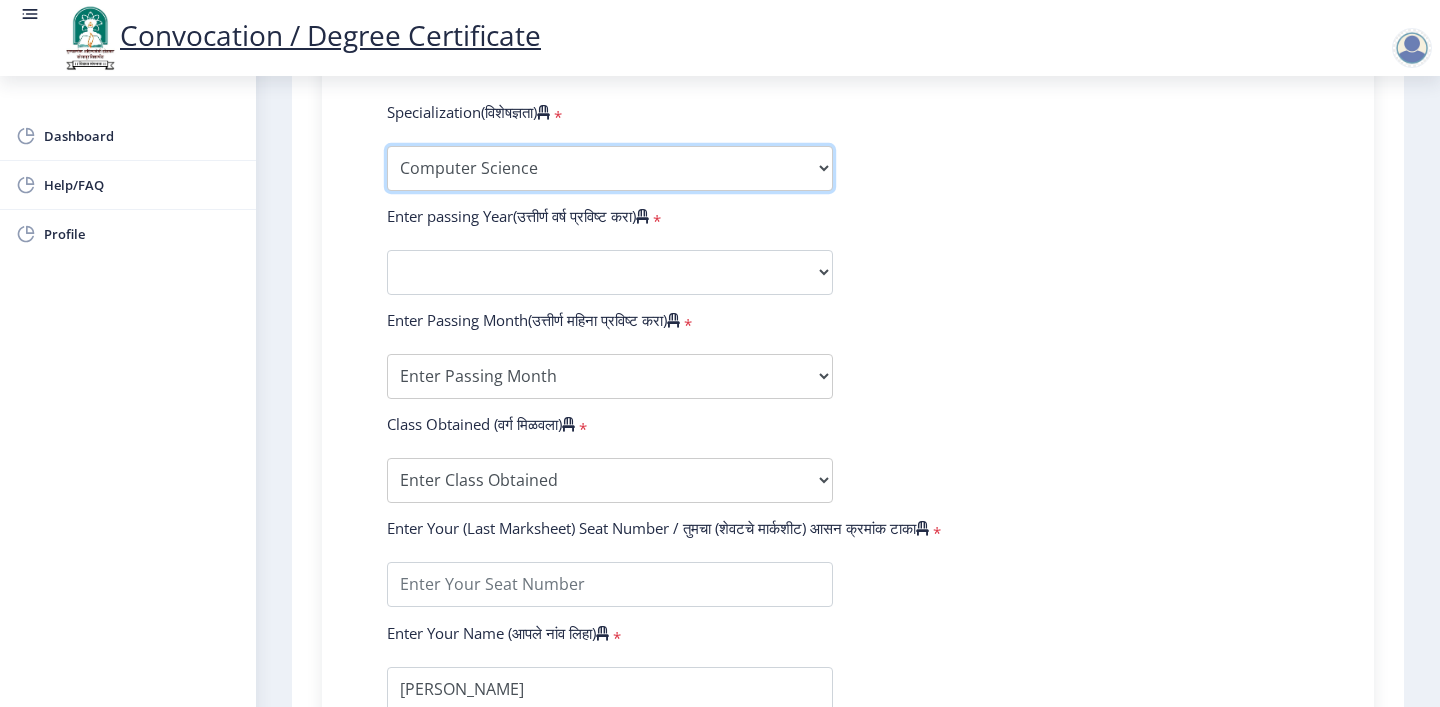 scroll, scrollTop: 1012, scrollLeft: 0, axis: vertical 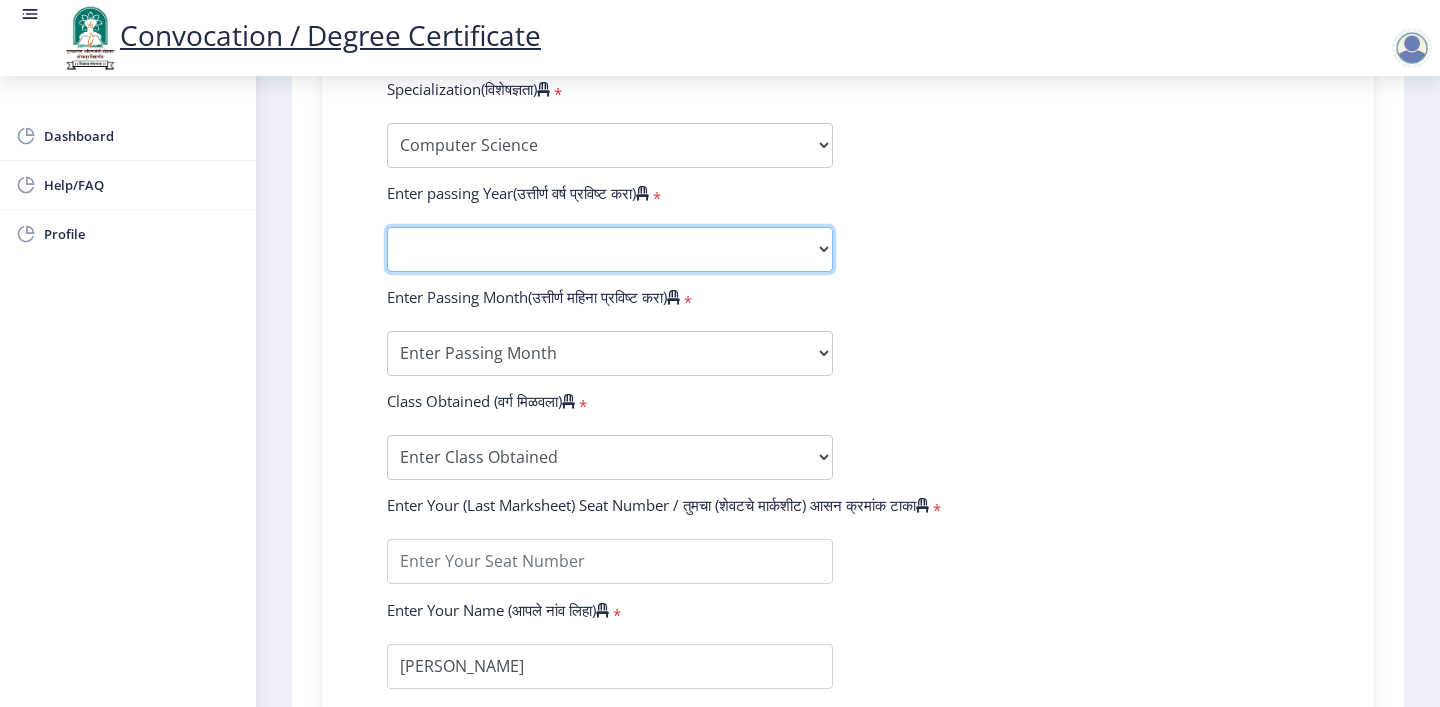 click on "2025   2024   2023   2022   2021   2020   2019   2018   2017   2016   2015   2014   2013   2012   2011   2010   2009   2008   2007   2006   2005   2004   2003   2002   2001   2000   1999   1998   1997   1996   1995   1994   1993   1992   1991   1990   1989   1988   1987   1986   1985   1984   1983   1982   1981   1980   1979   1978   1977   1976" 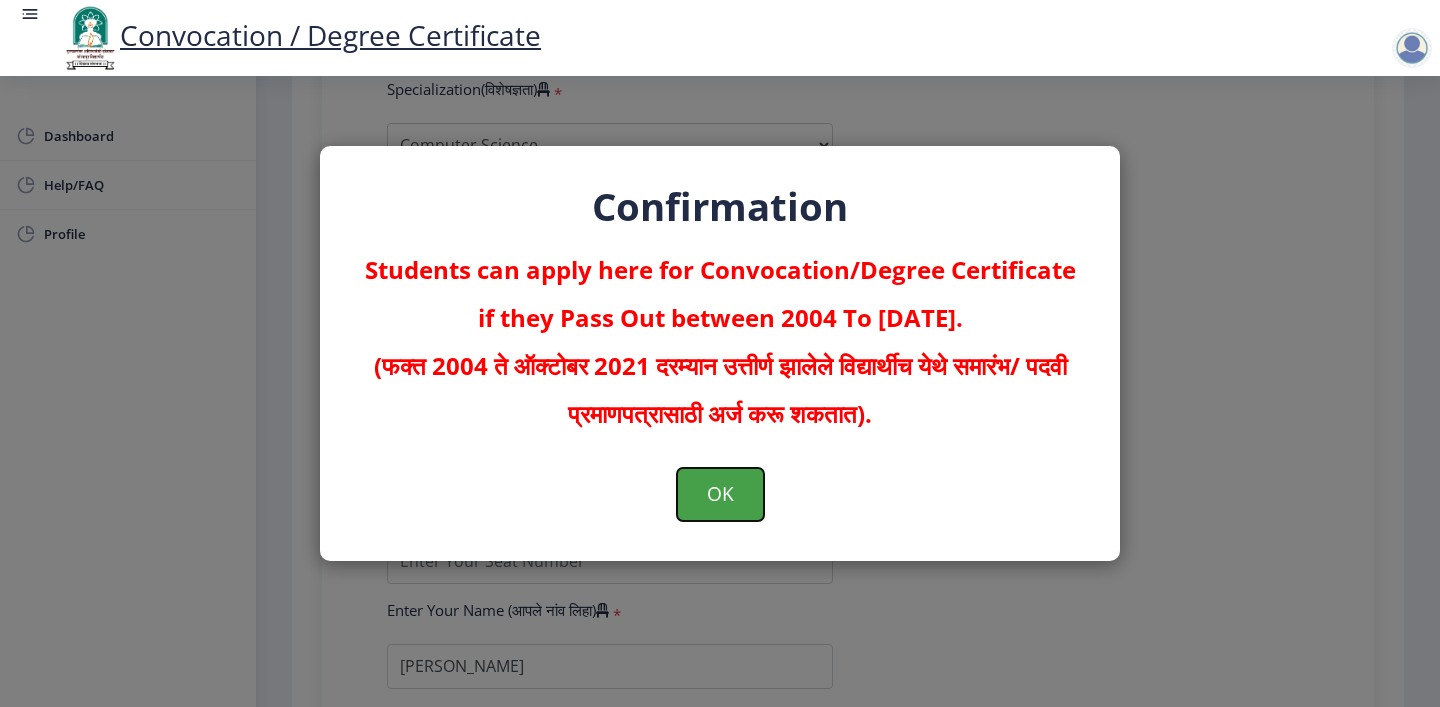 click on "OK" 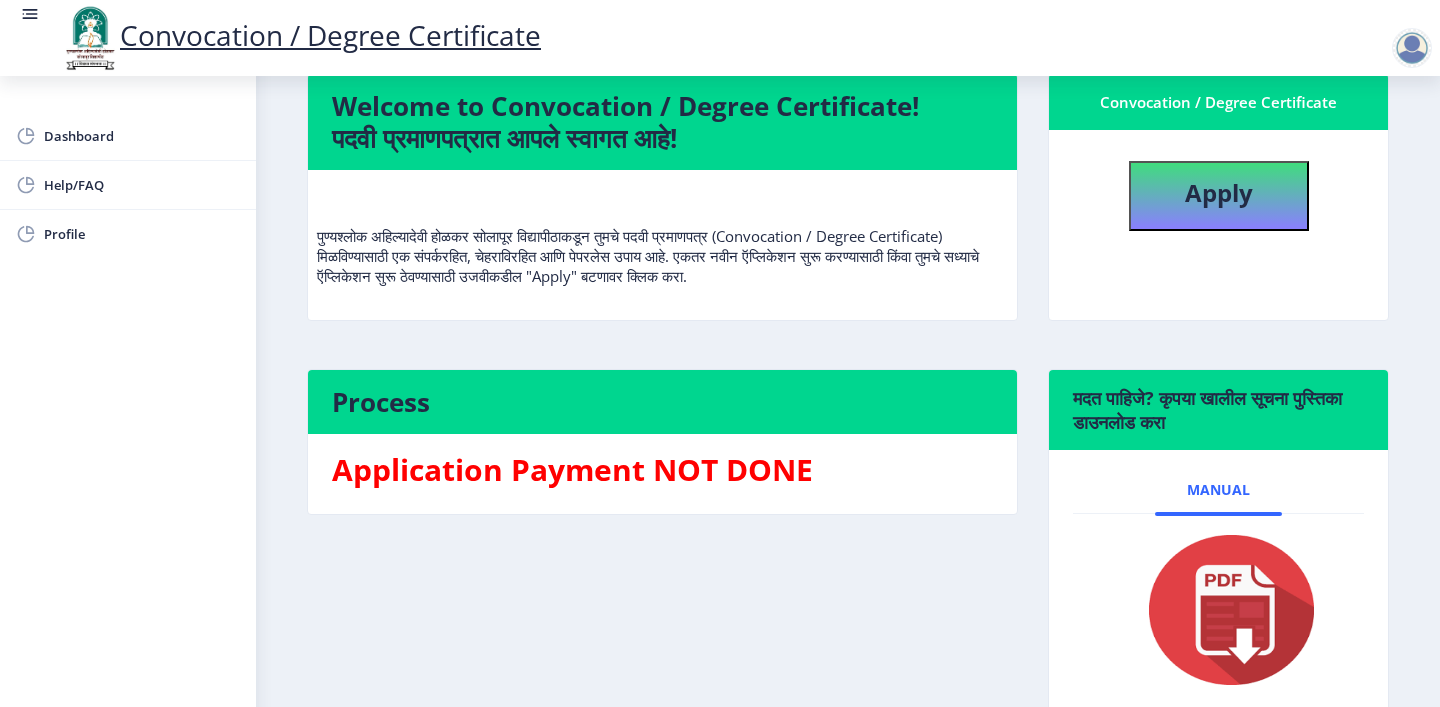 scroll, scrollTop: 0, scrollLeft: 0, axis: both 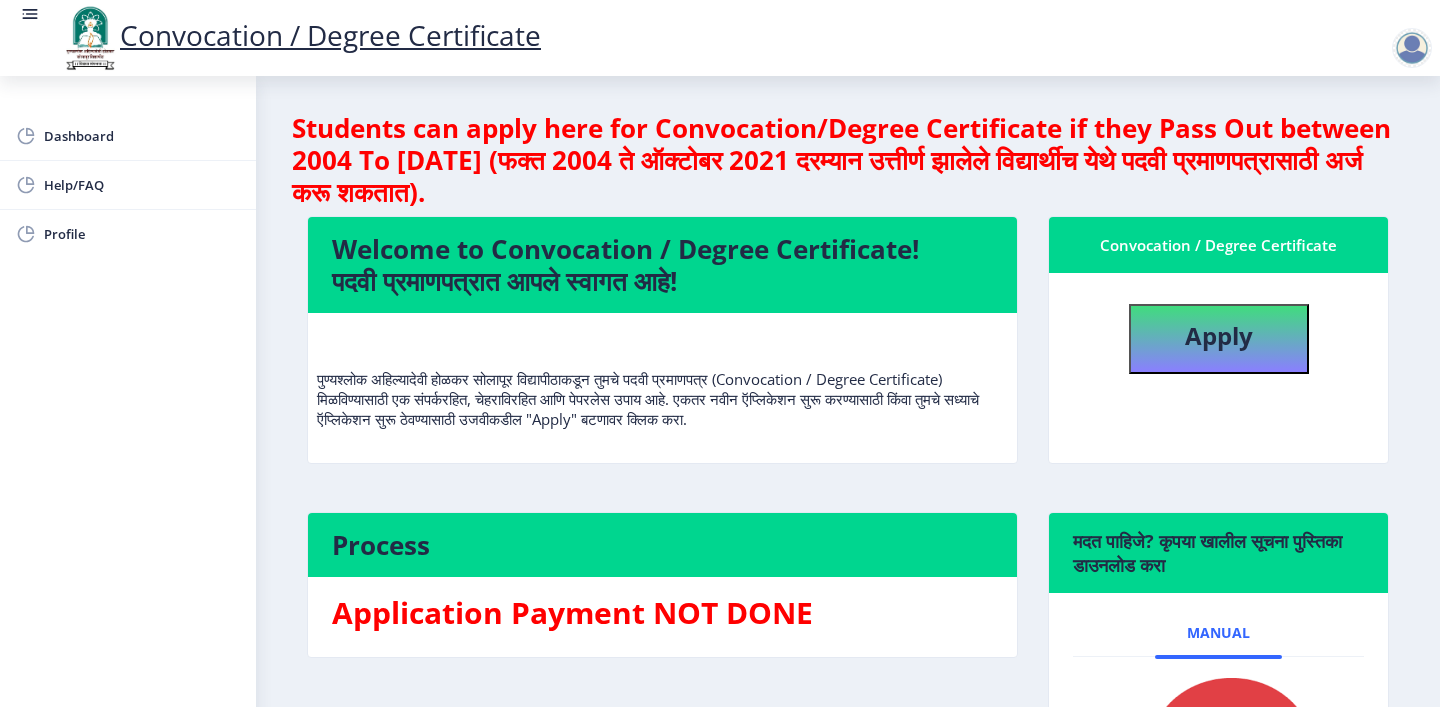 click on "Convocation / Degree Certificate" 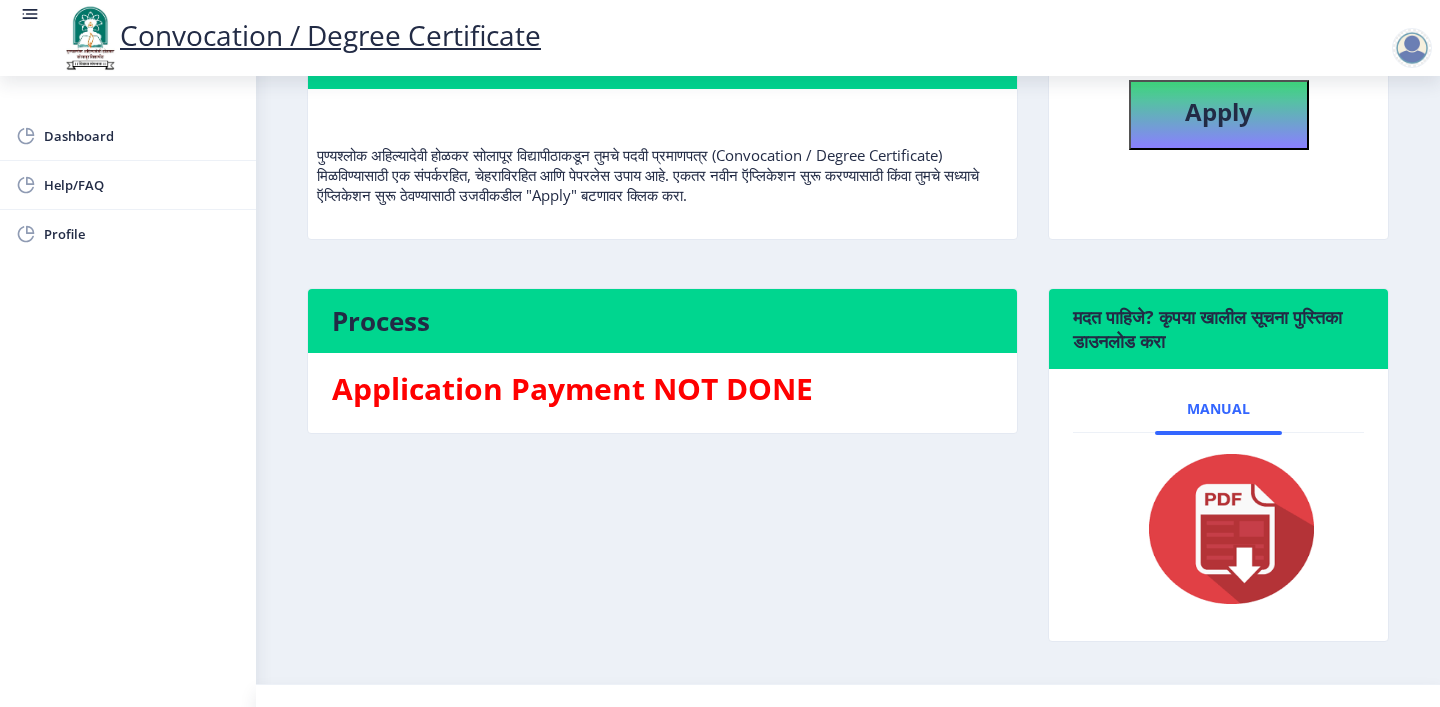 scroll, scrollTop: 262, scrollLeft: 0, axis: vertical 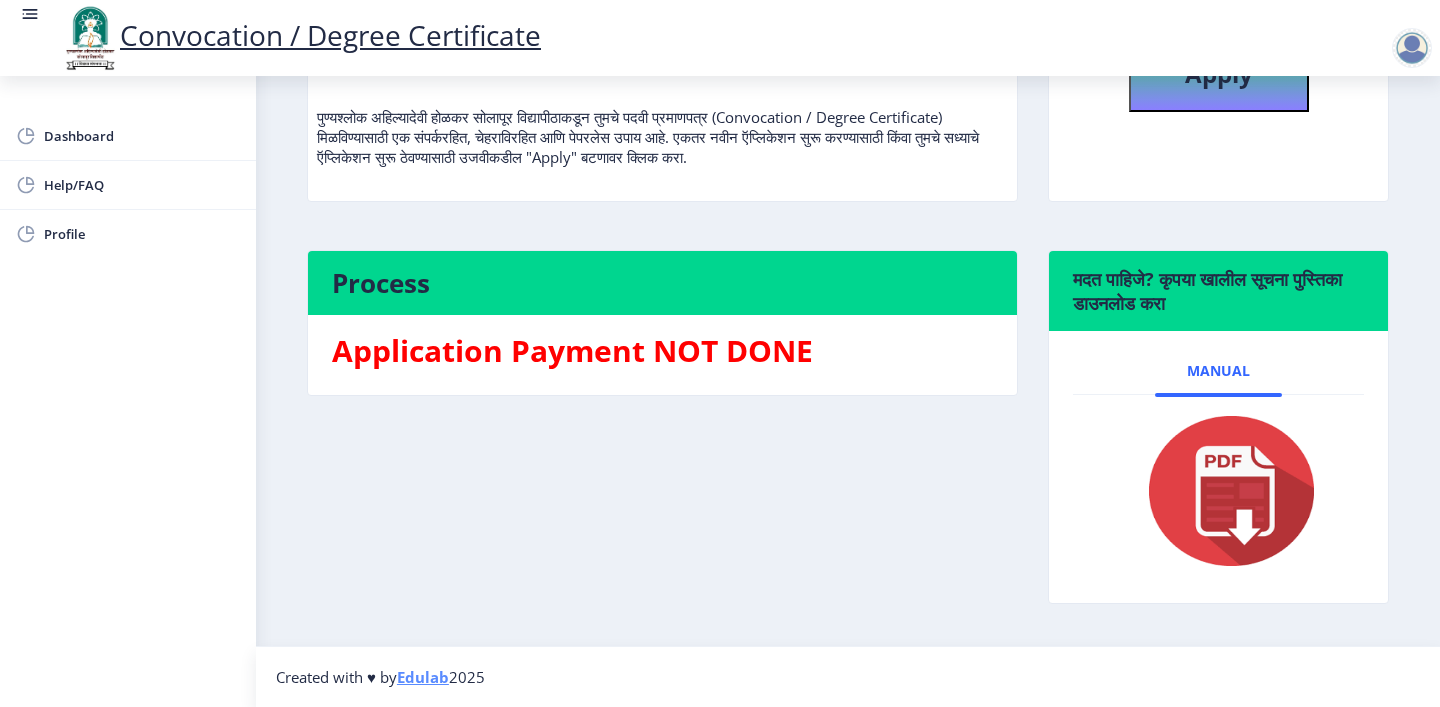 click 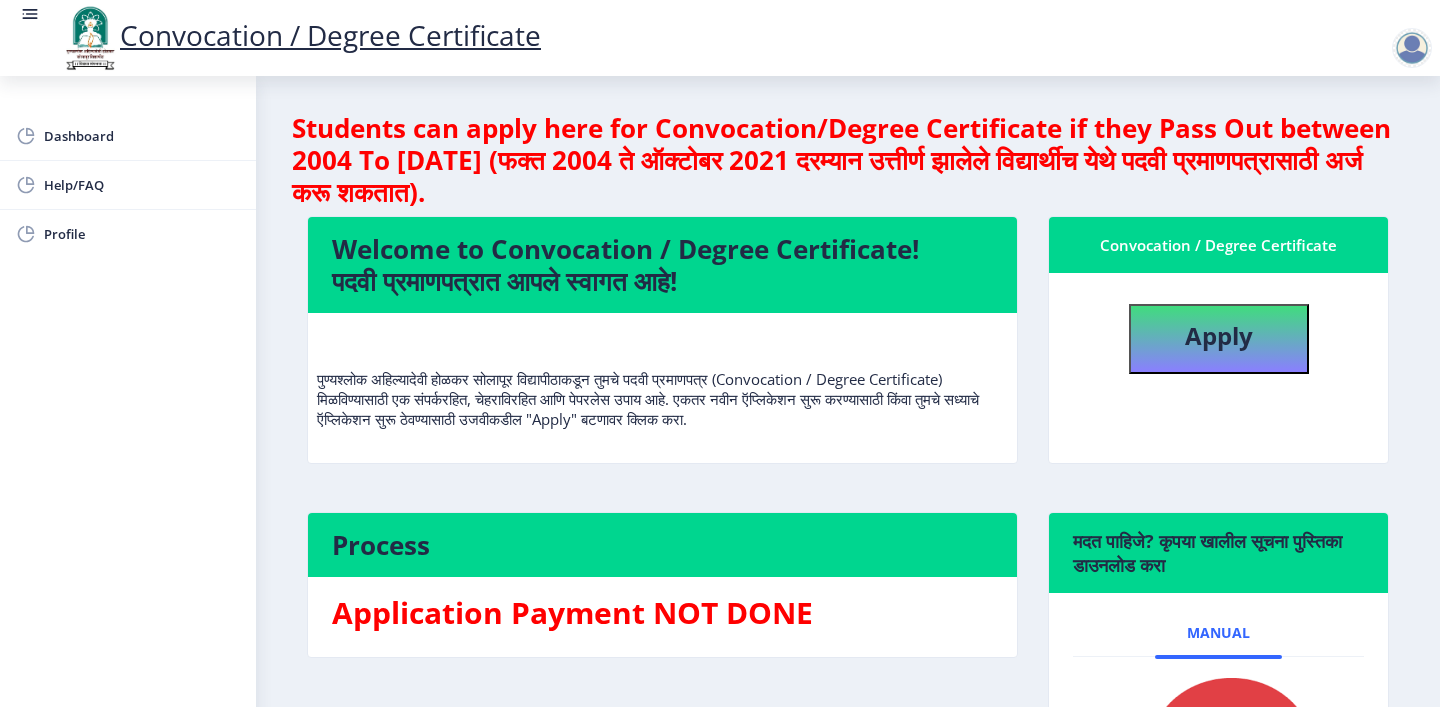 select 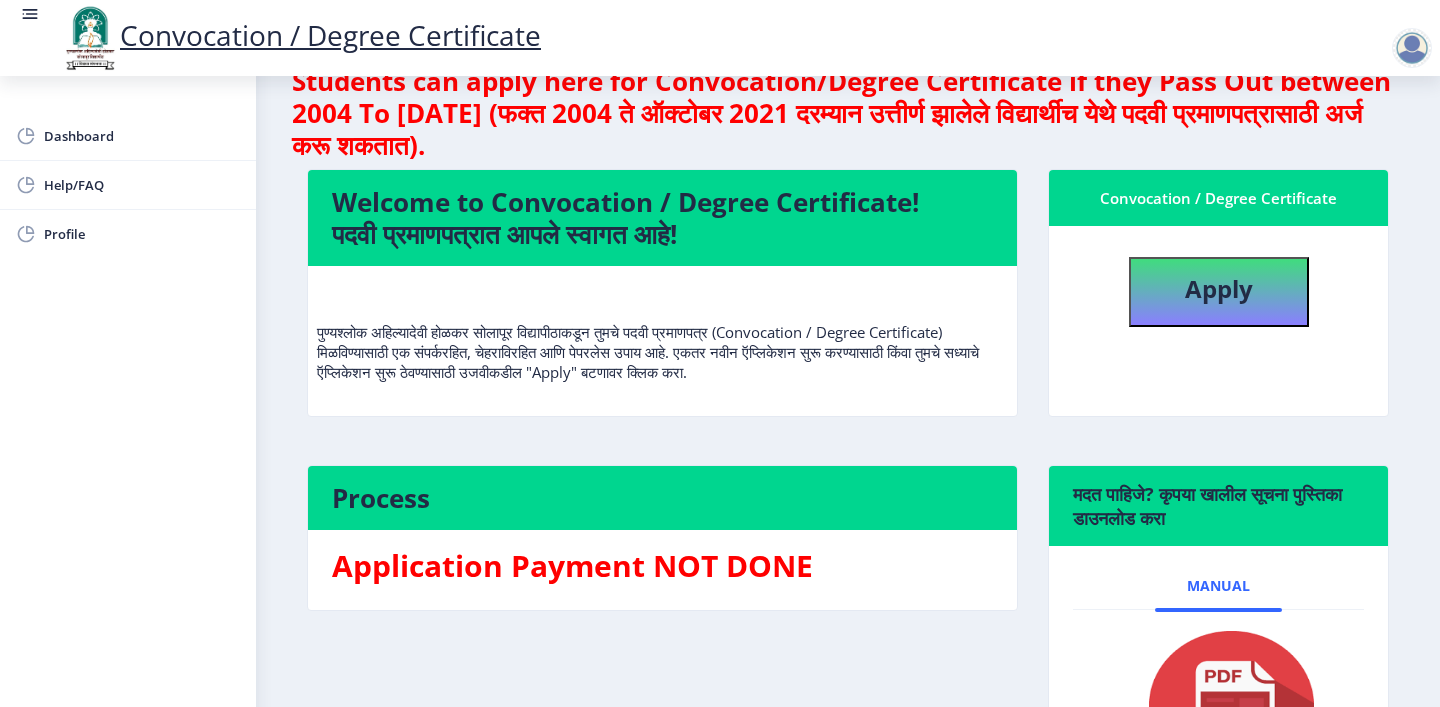 scroll, scrollTop: 51, scrollLeft: 0, axis: vertical 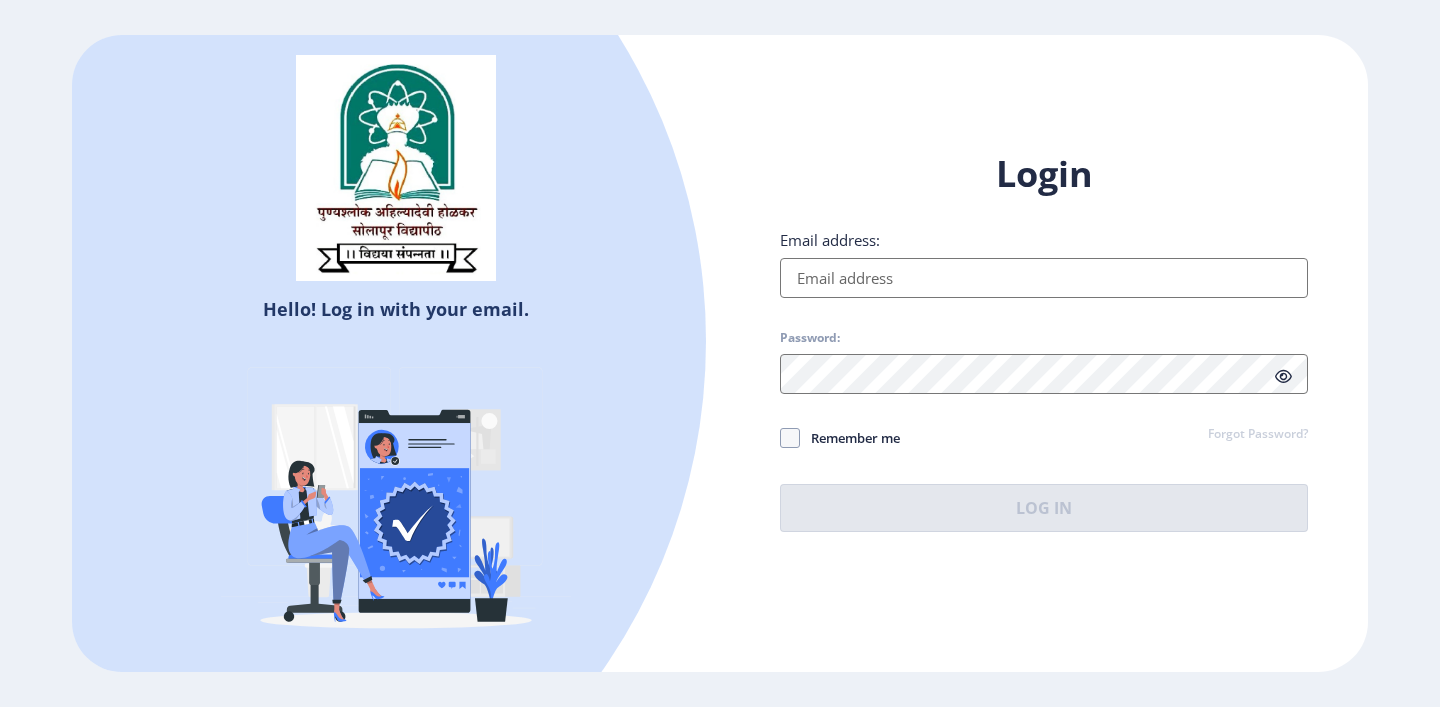 select 